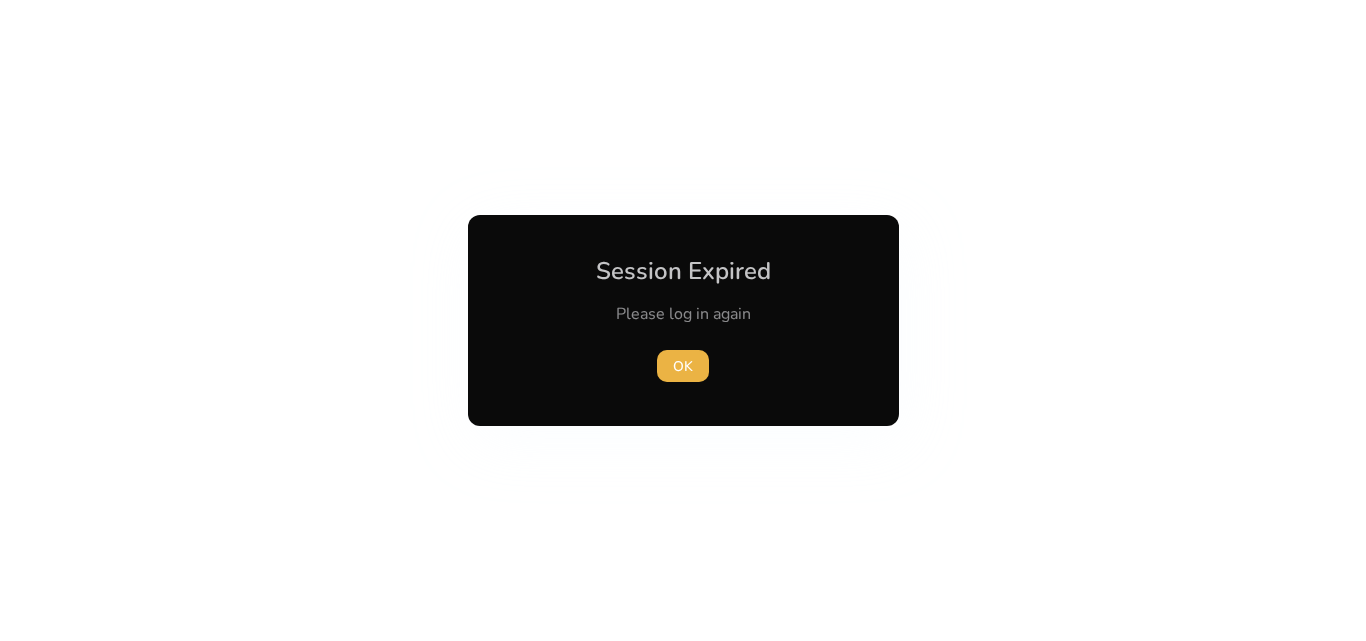 scroll, scrollTop: 0, scrollLeft: 0, axis: both 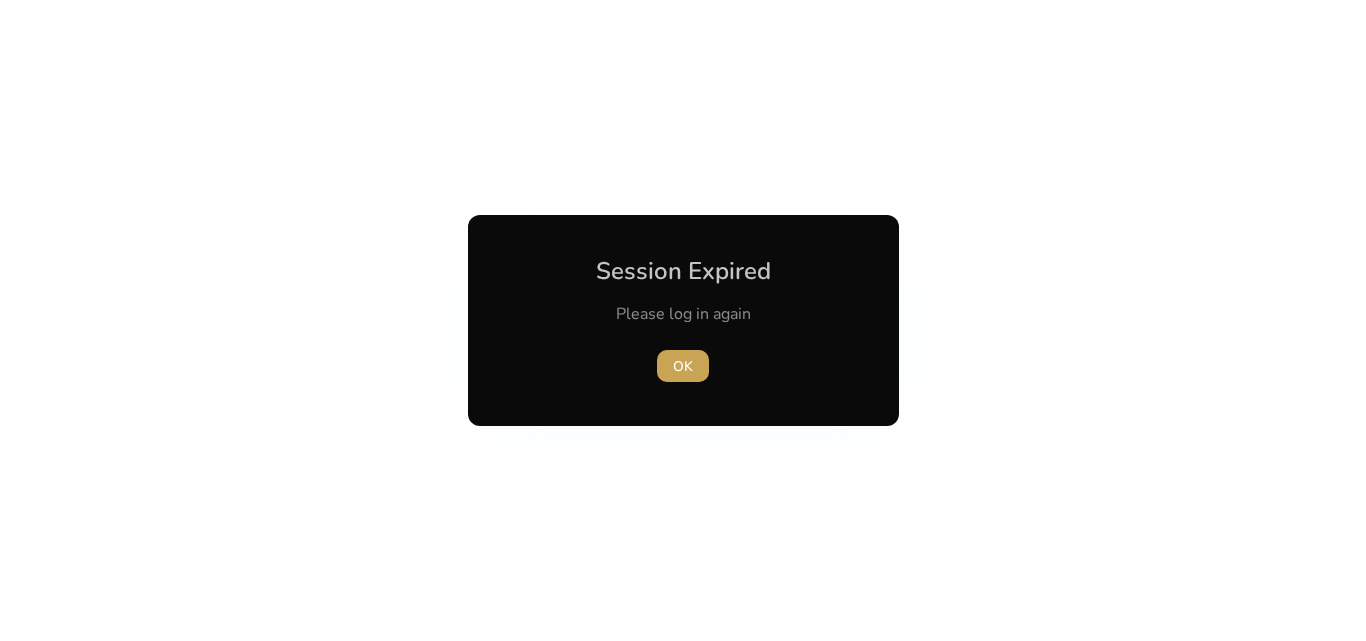 click at bounding box center (683, 366) 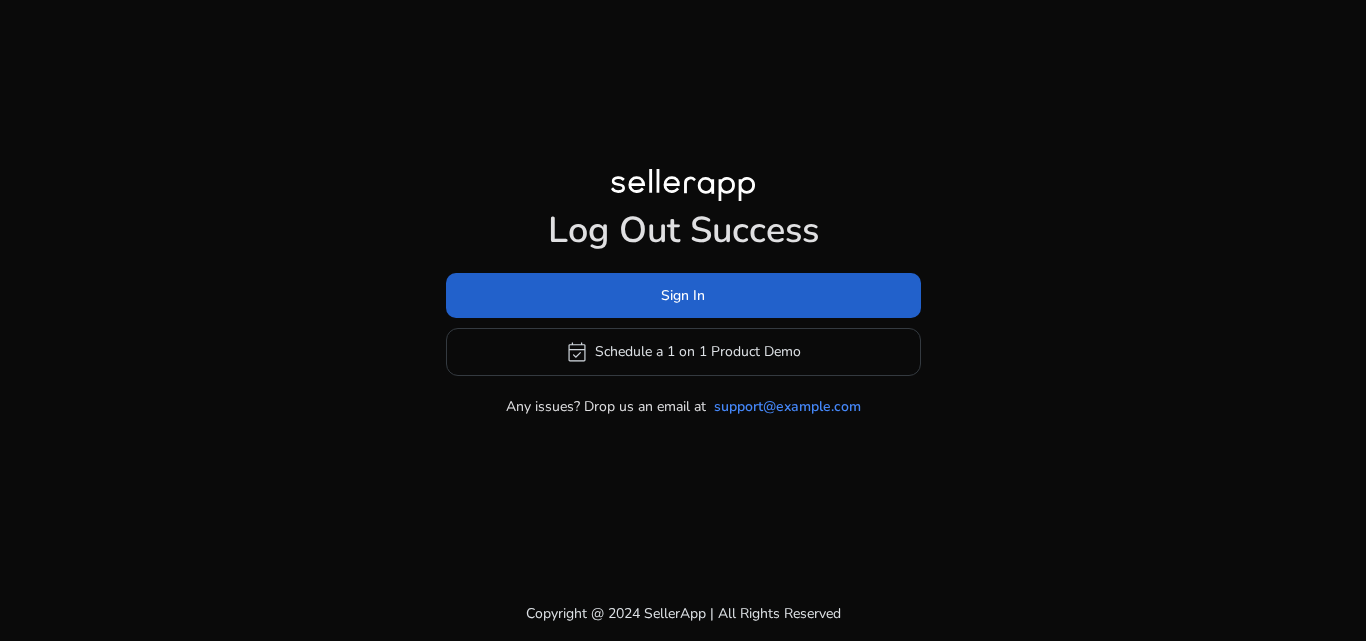 click 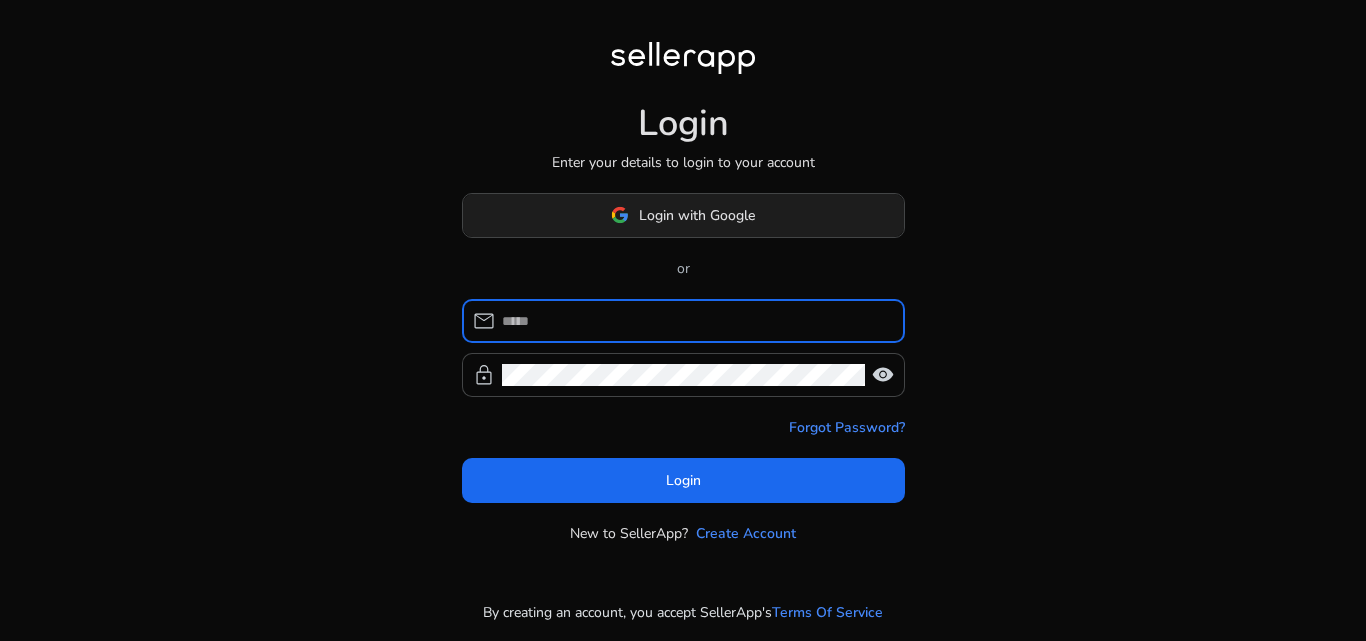 click on "Login with Google" 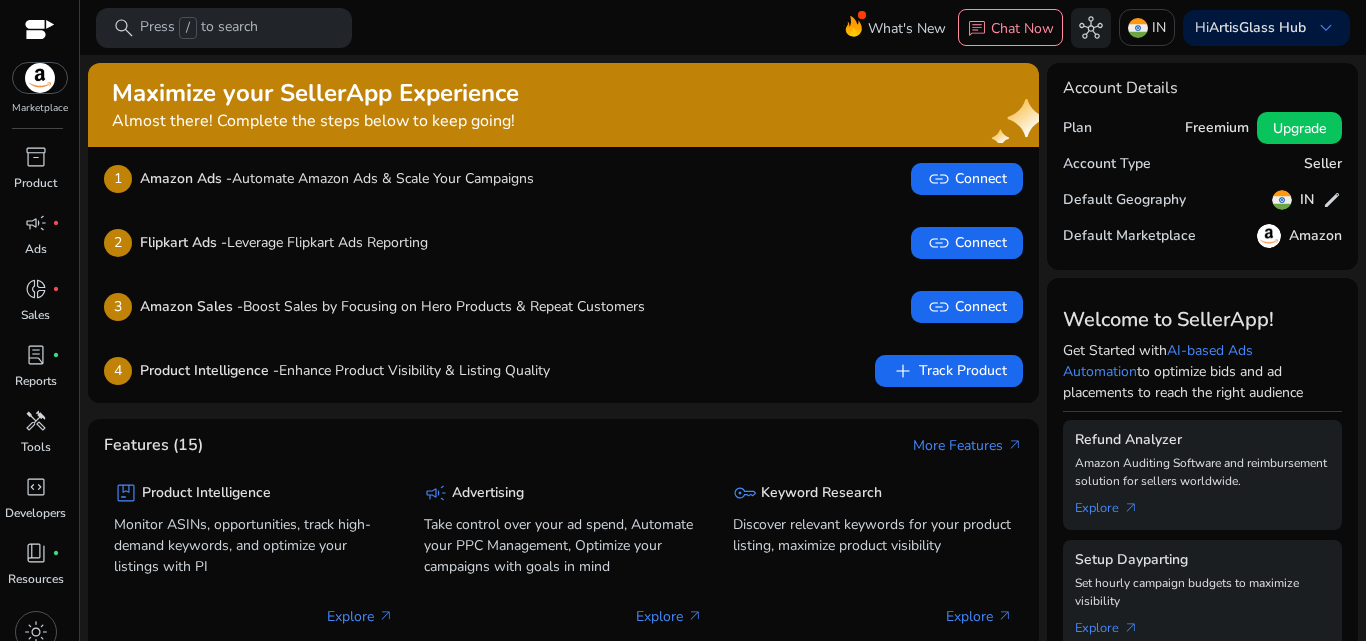 click on "3  Amazon Sales -  Boost Sales by Focusing on Hero Products & Repeat Customers  link   Connect" 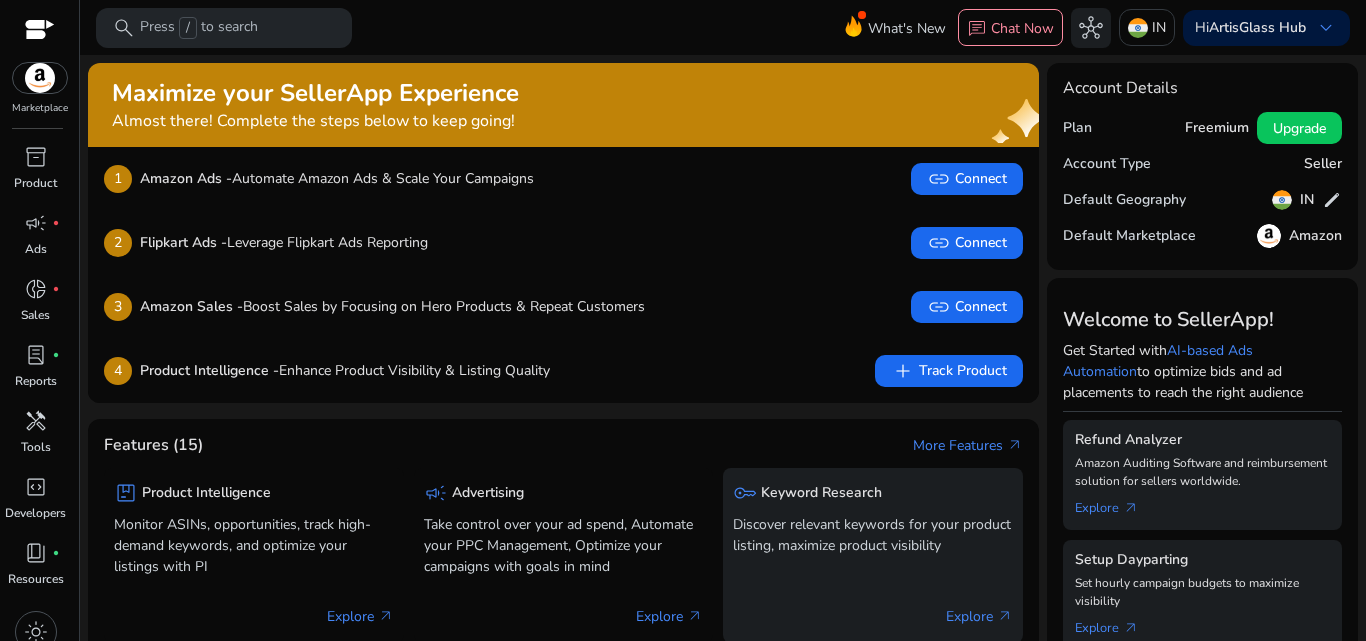 click on "key  Keyword Research Discover relevant keywords for your product listing, maximize product visibility  Explore   arrow_outward" 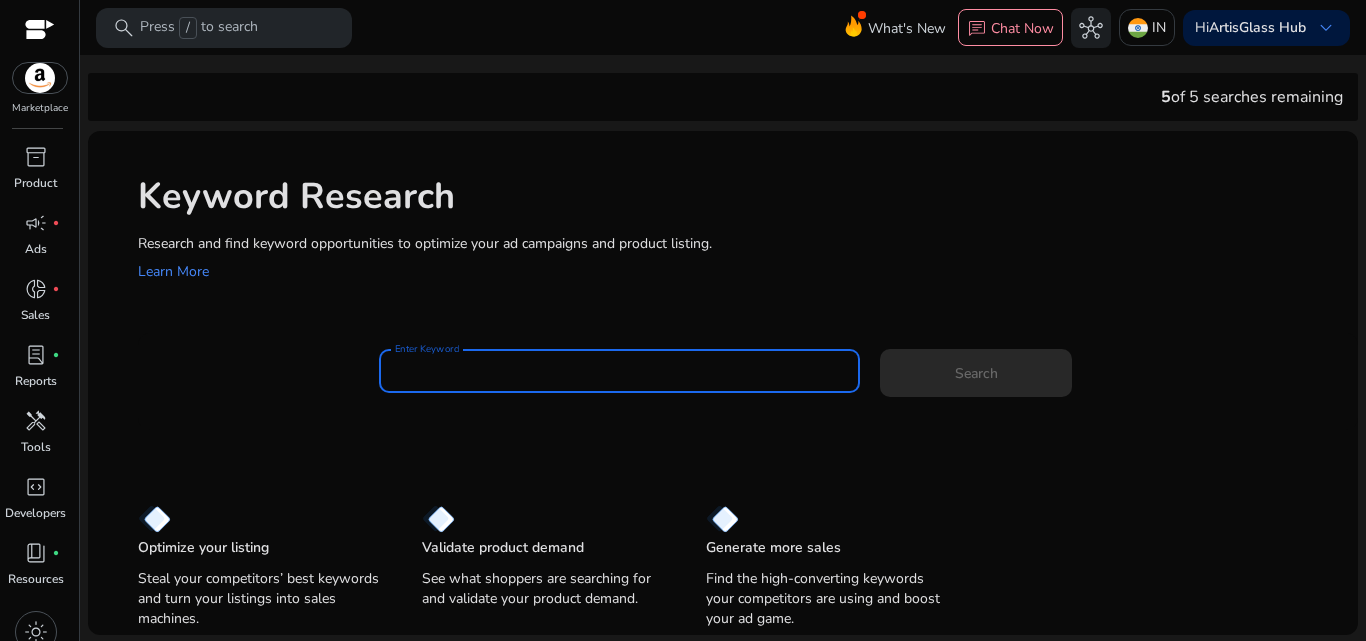 click on "Enter Keyword" at bounding box center (620, 371) 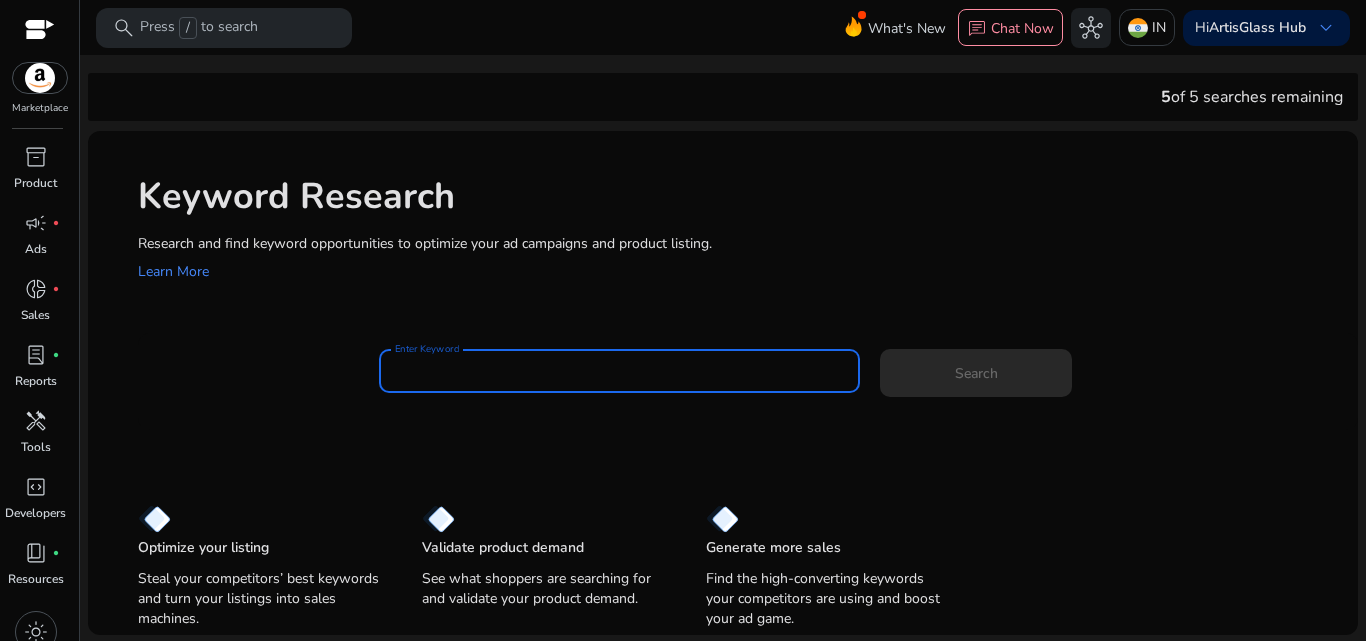 paste on "**********" 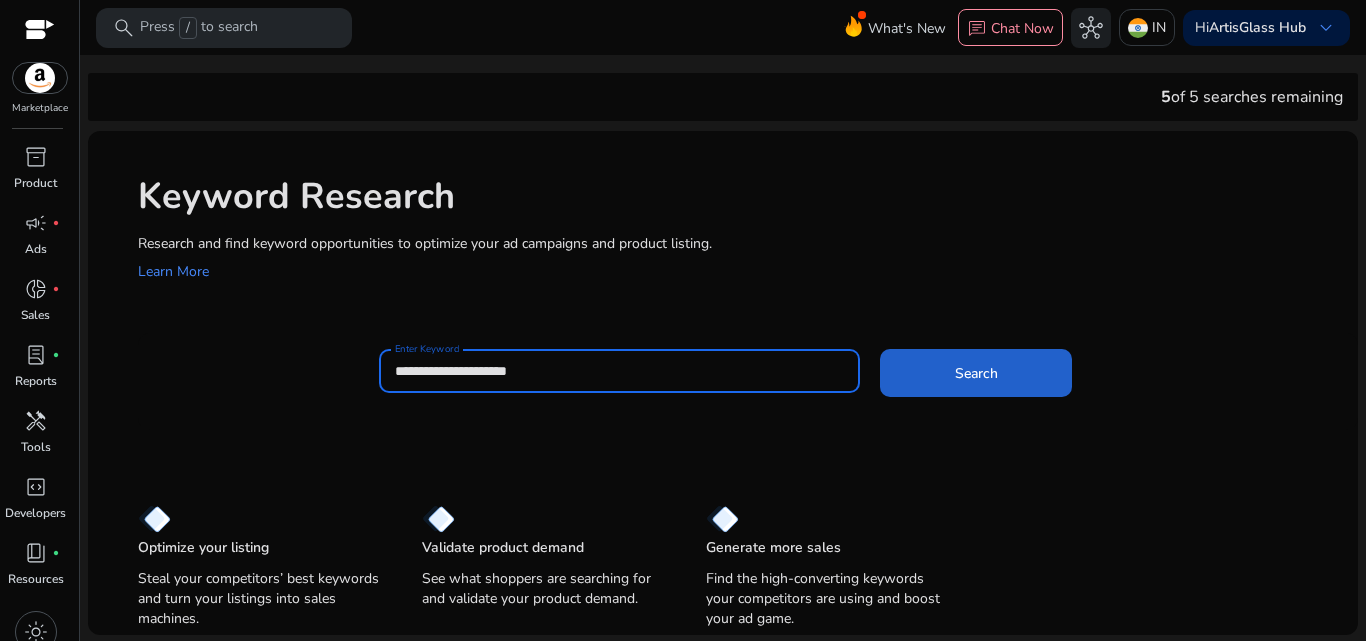 type on "**********" 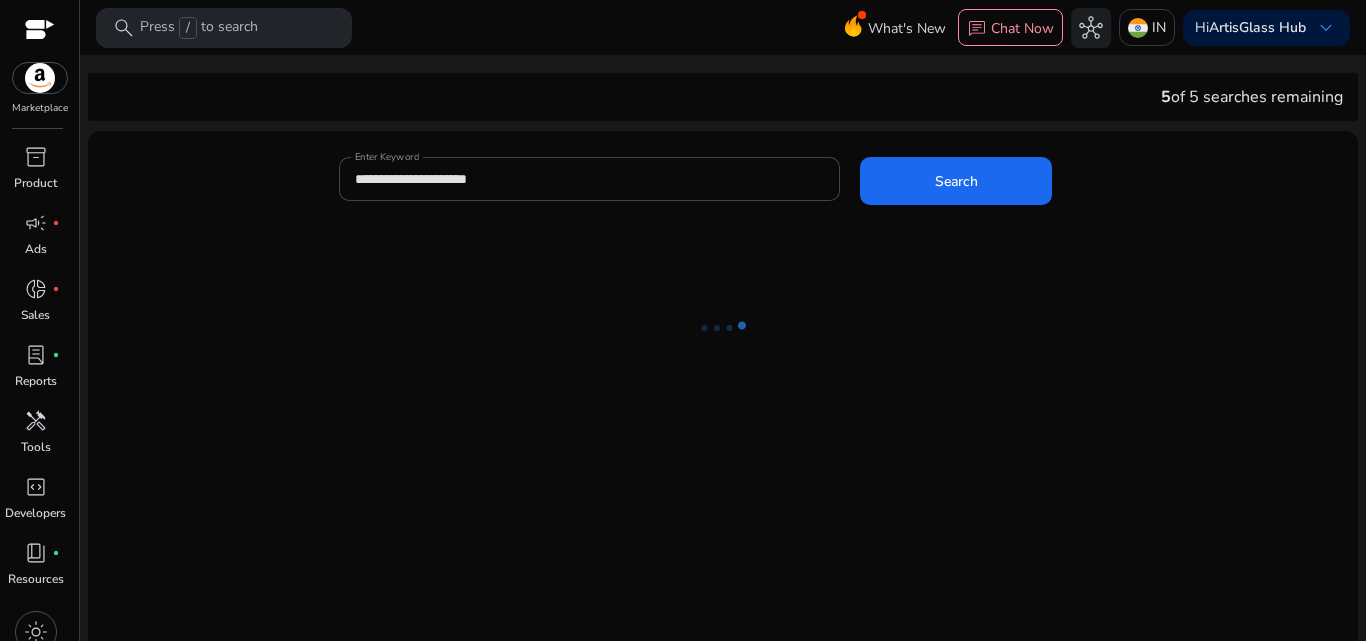 type 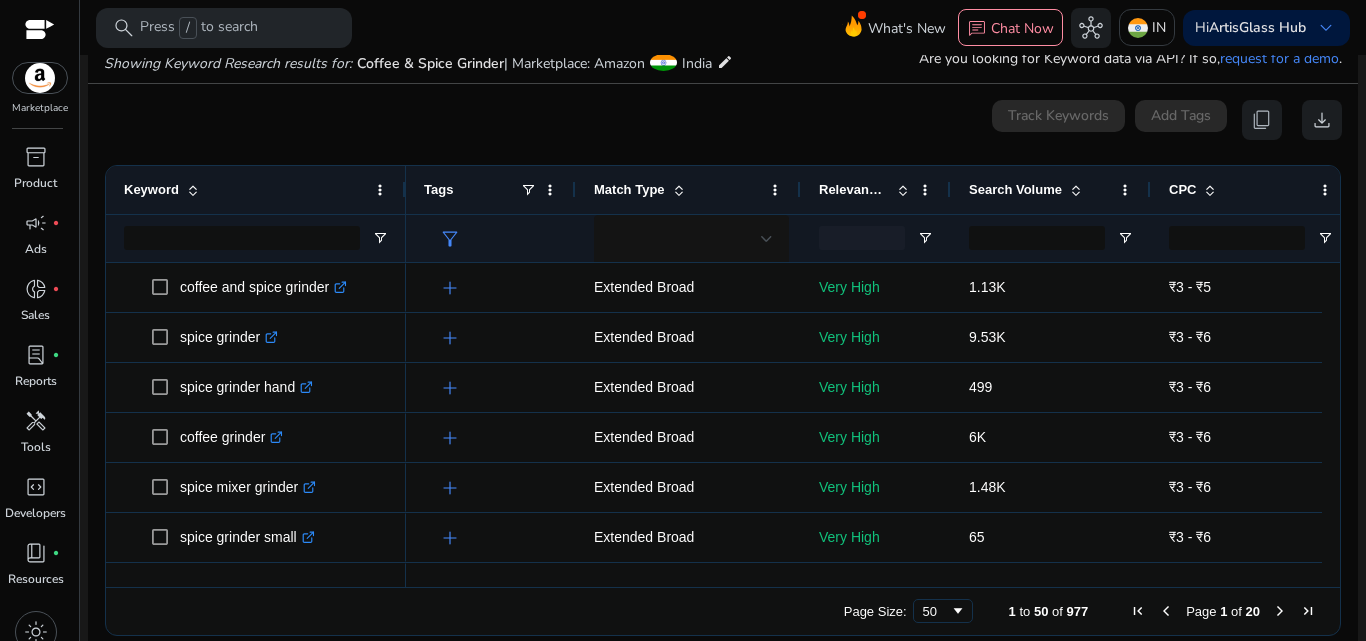 scroll, scrollTop: 238, scrollLeft: 0, axis: vertical 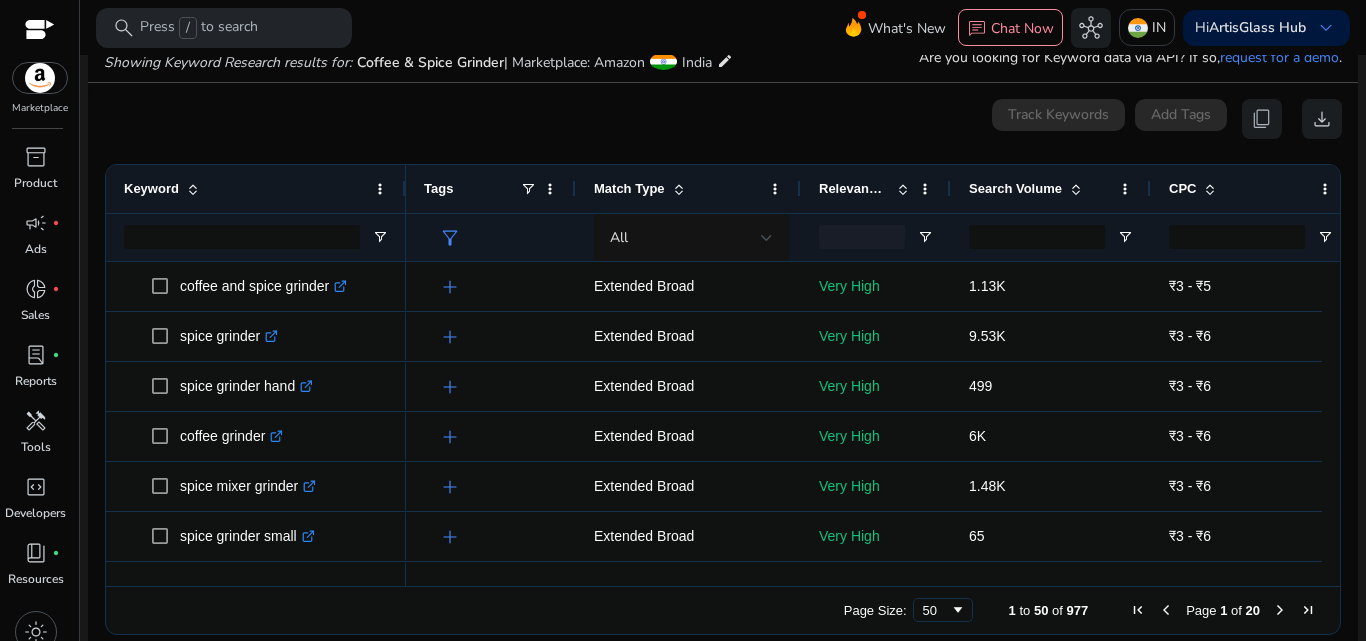 click on "Search Volume" at bounding box center [1040, 189] 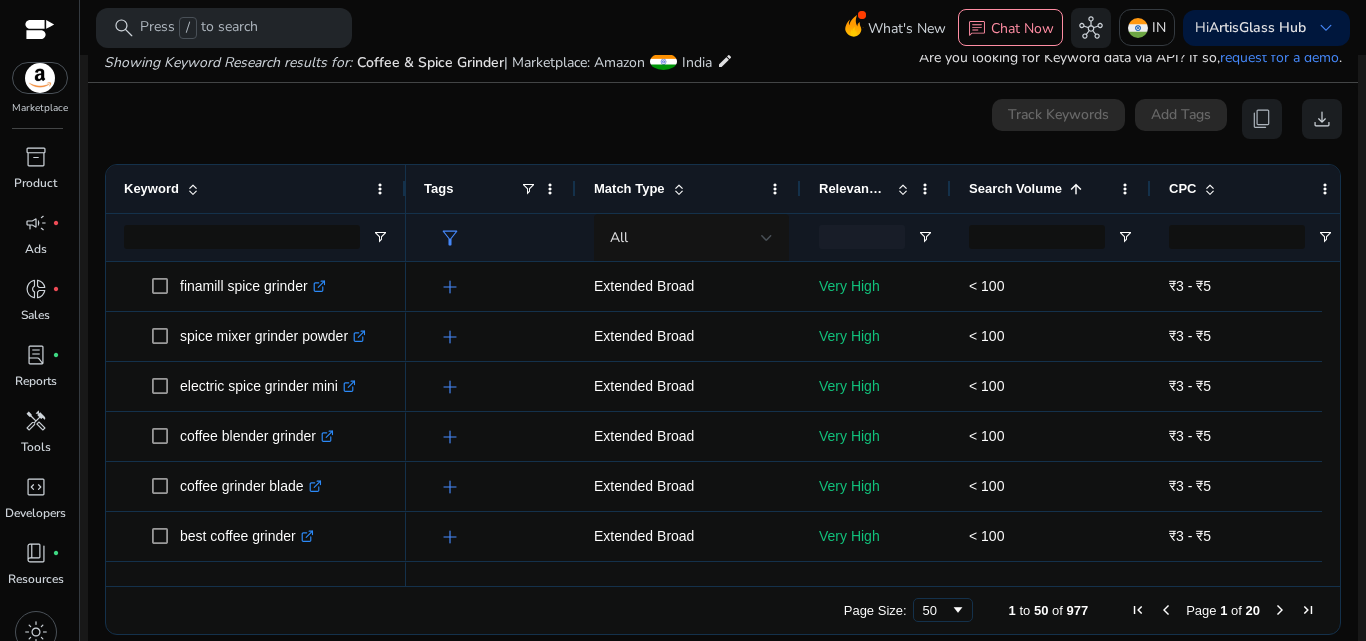 click on "Search Volume
1" at bounding box center [1040, 189] 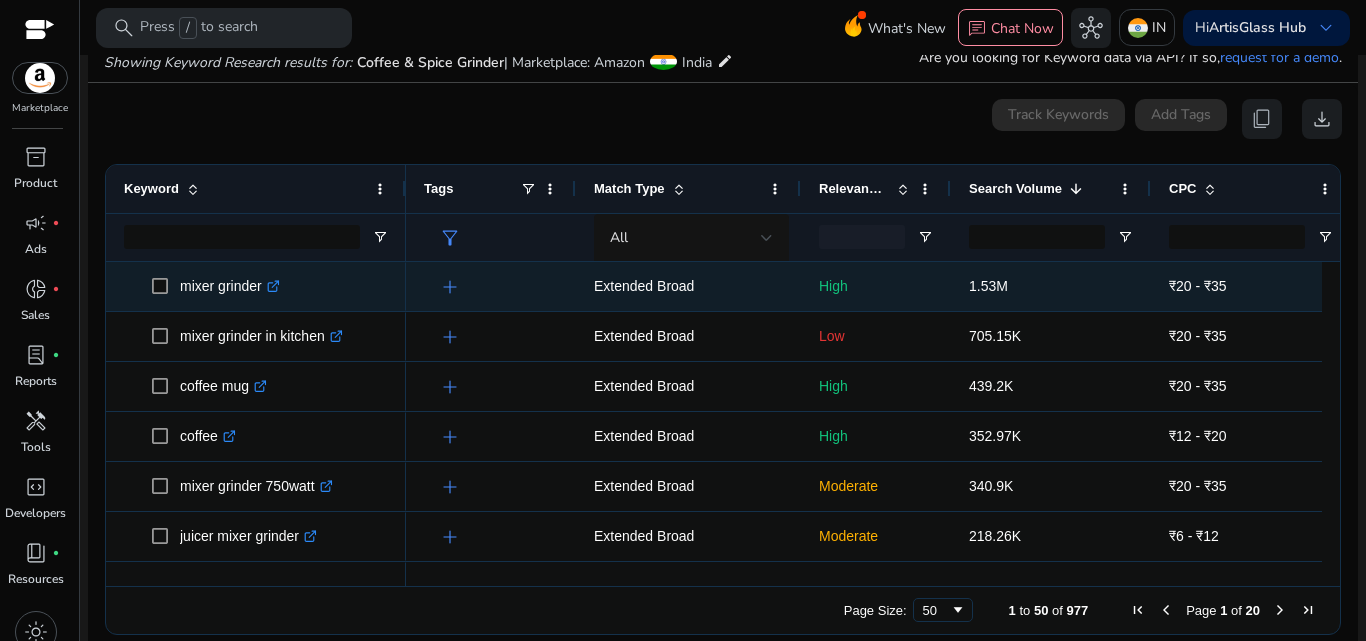 scroll, scrollTop: 0, scrollLeft: 0, axis: both 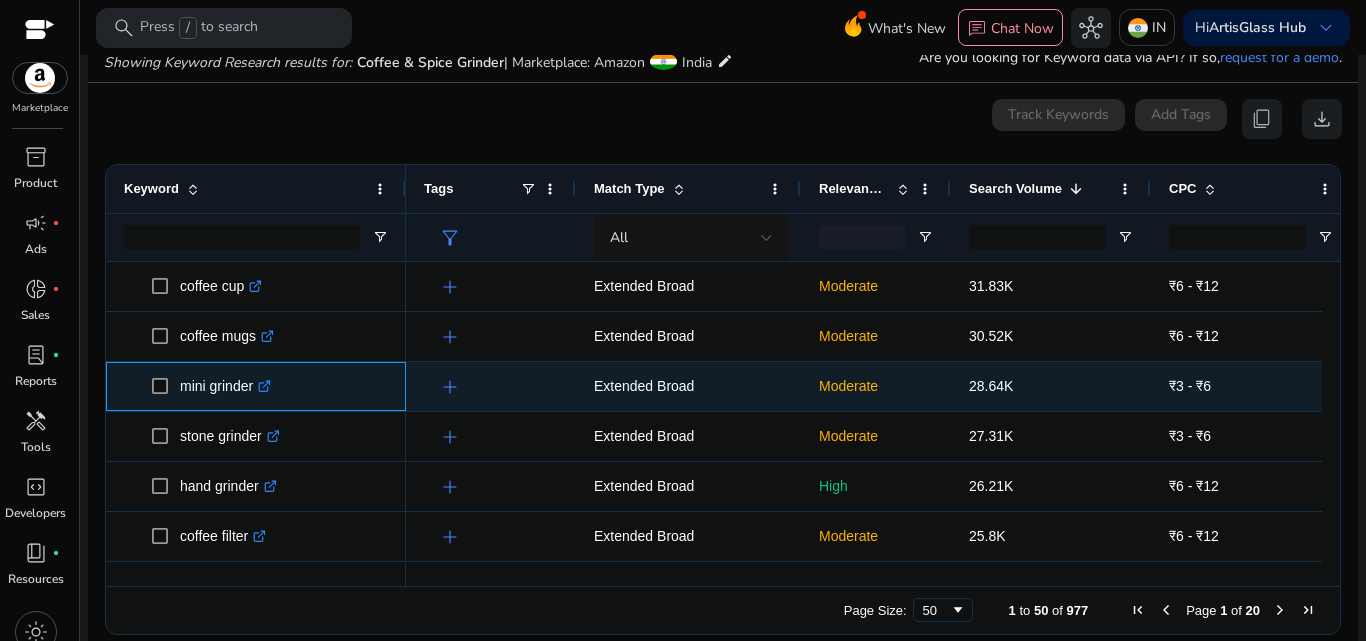click 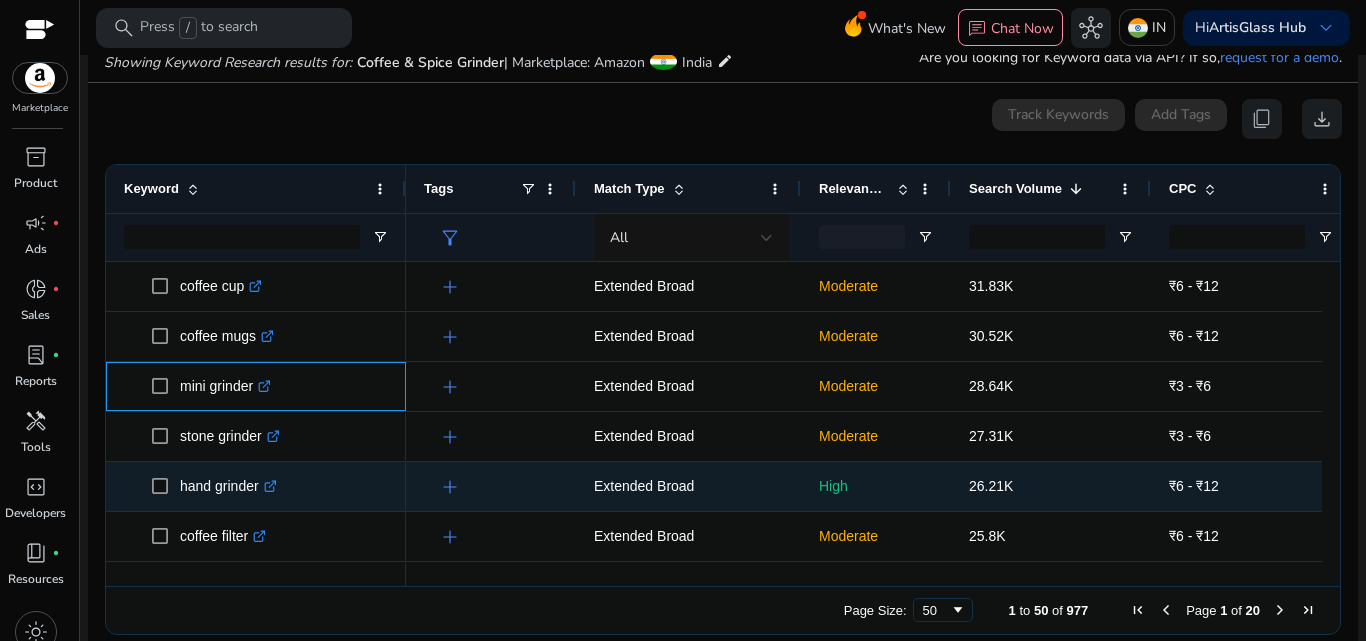 scroll, scrollTop: 2000, scrollLeft: 0, axis: vertical 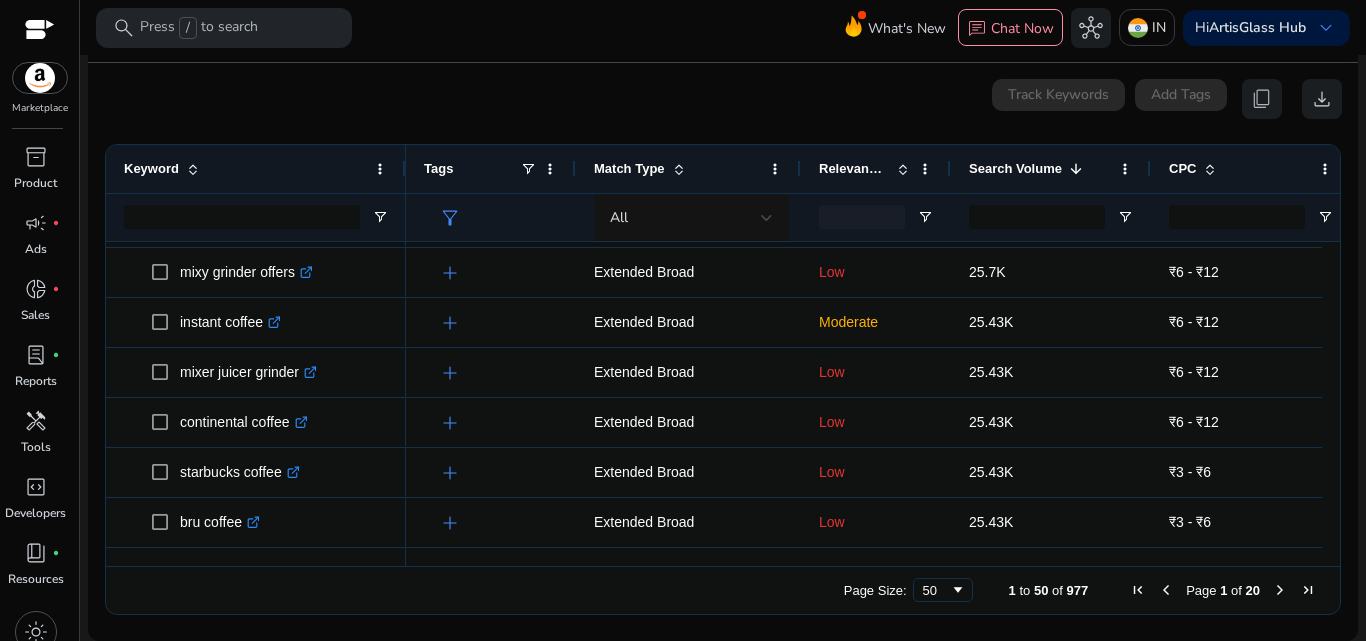 click on "Search Volume" at bounding box center [1015, 168] 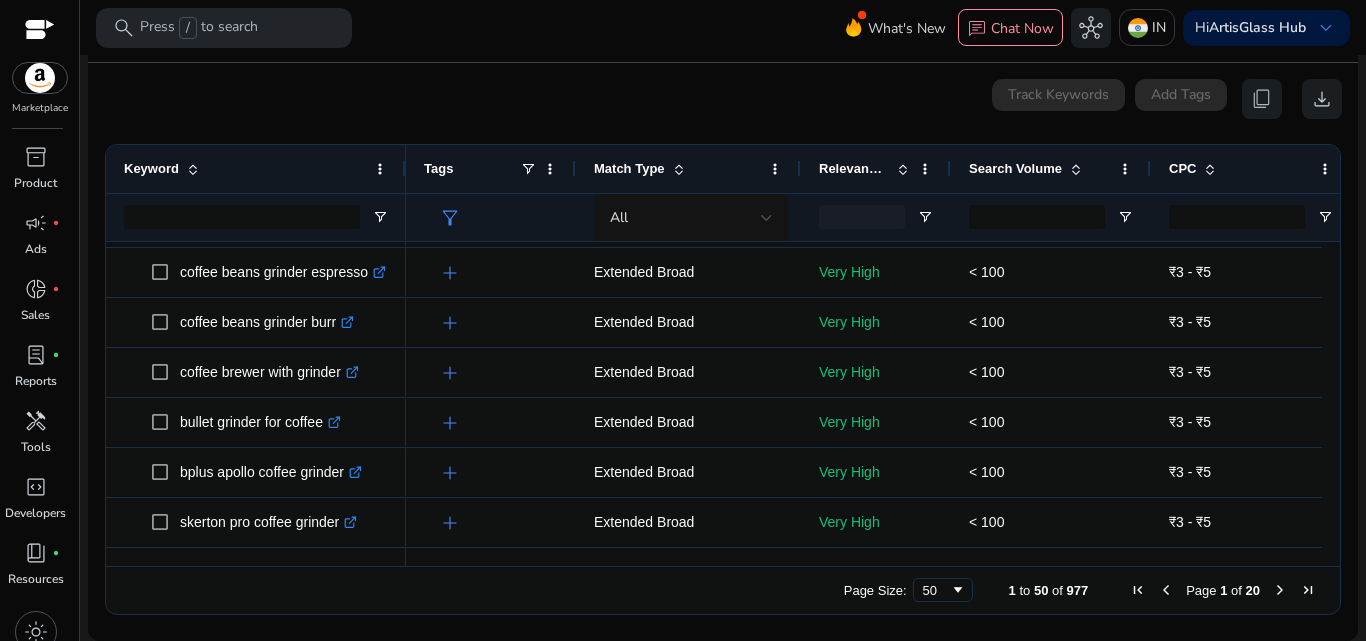 click on "Search Volume" at bounding box center (1015, 168) 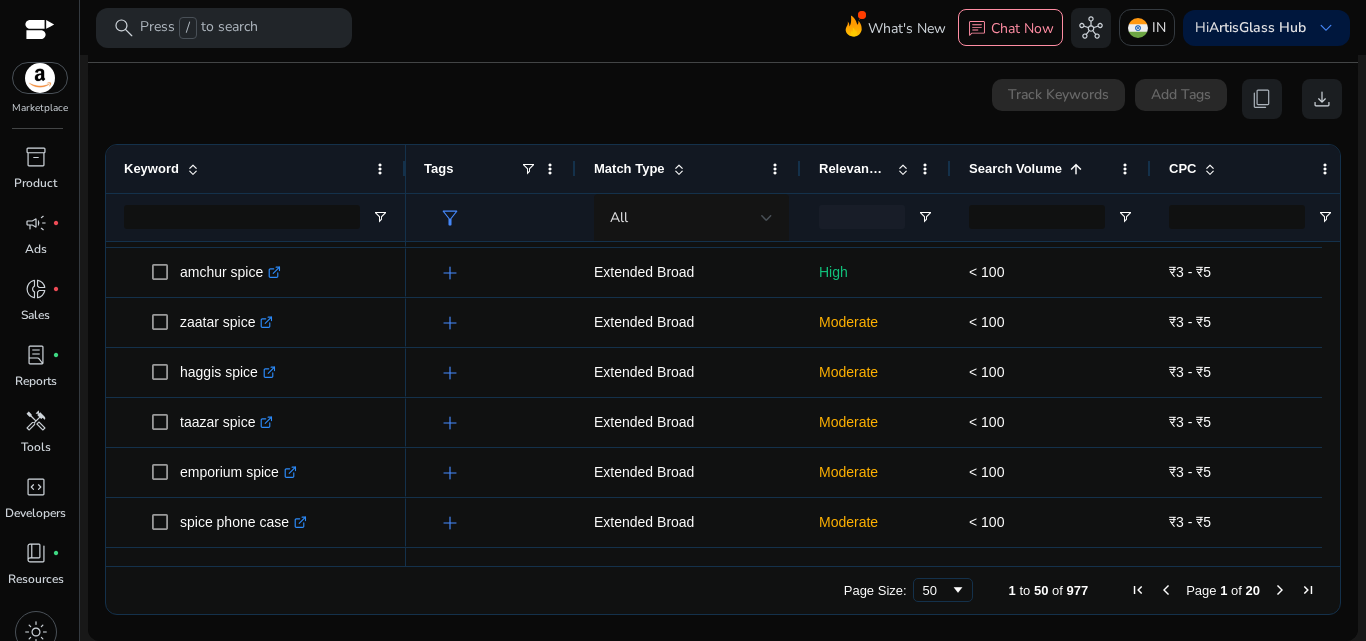 click on "Search Volume" at bounding box center [1015, 168] 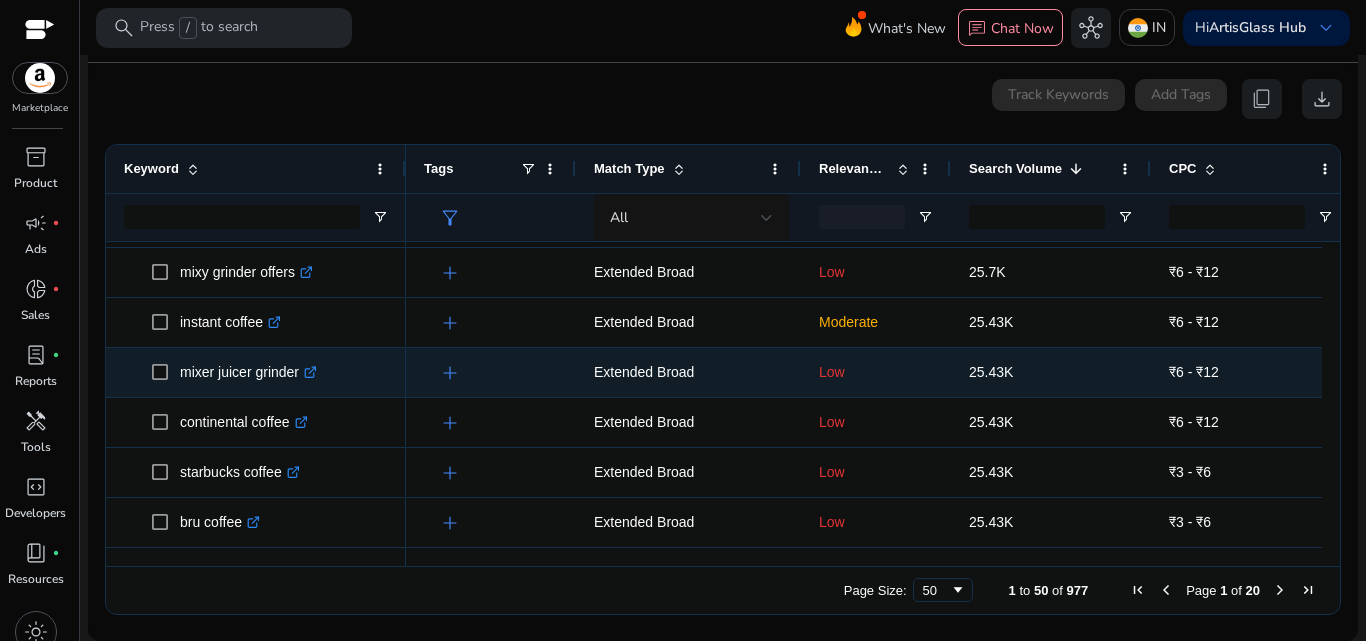 scroll, scrollTop: 2162, scrollLeft: 0, axis: vertical 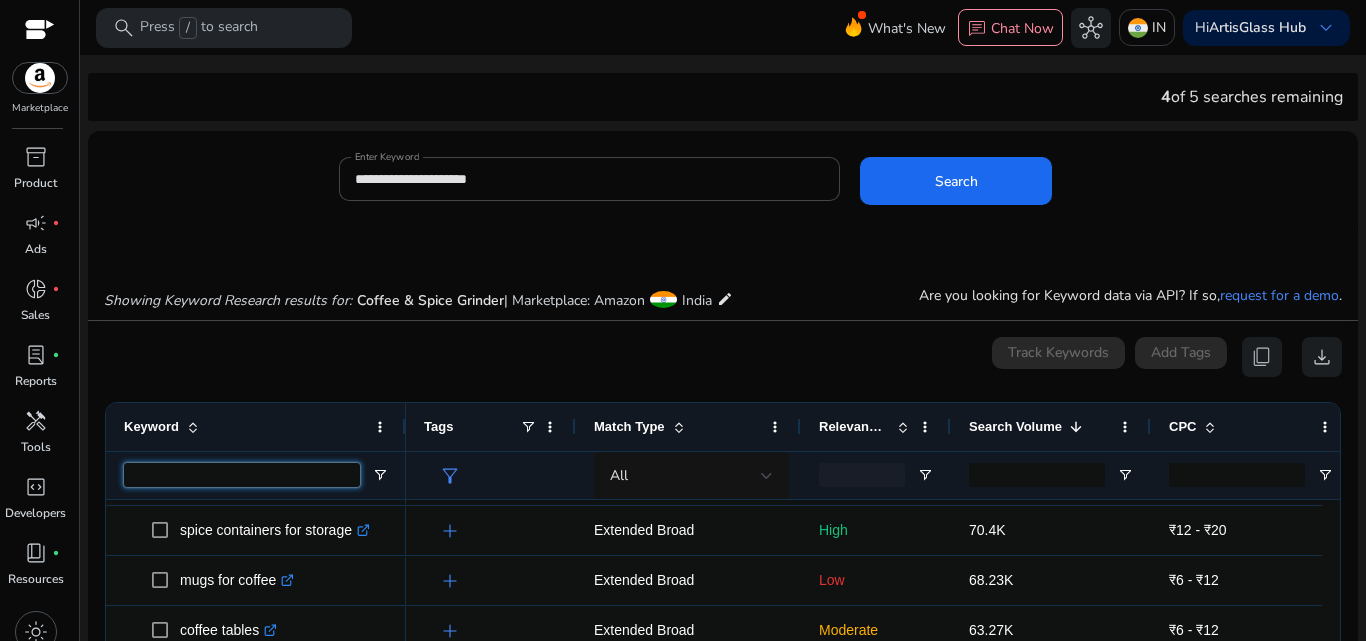 click at bounding box center [242, 475] 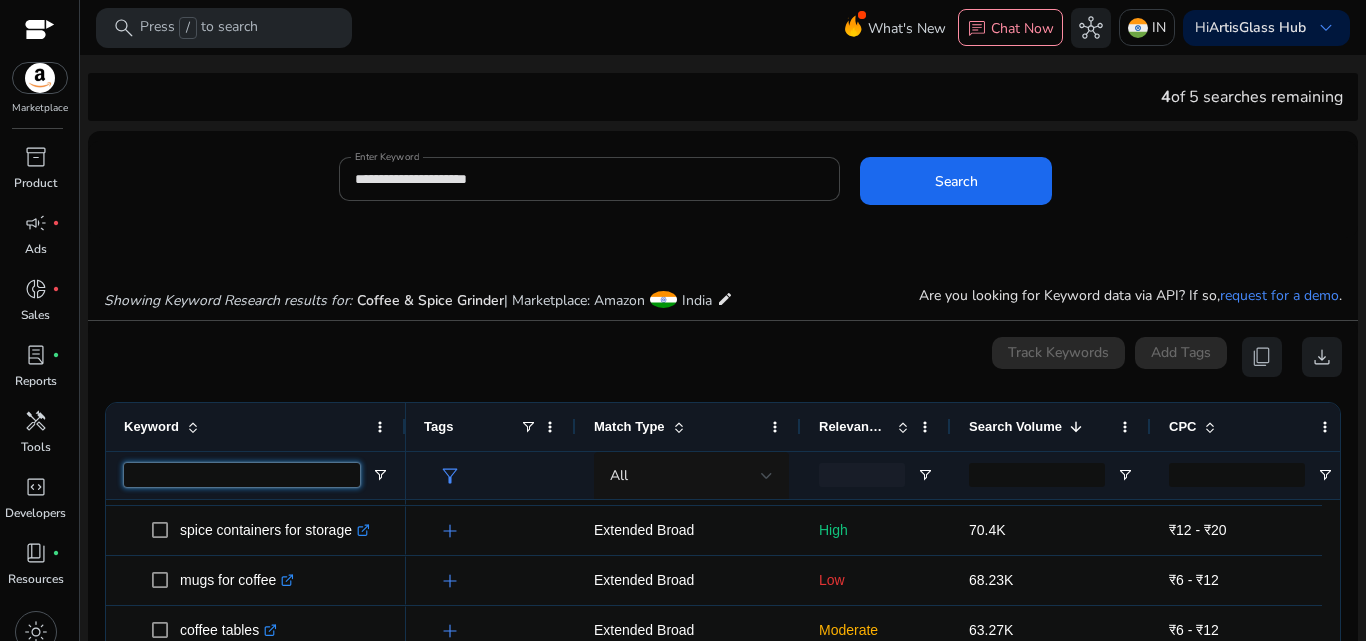 paste on "**********" 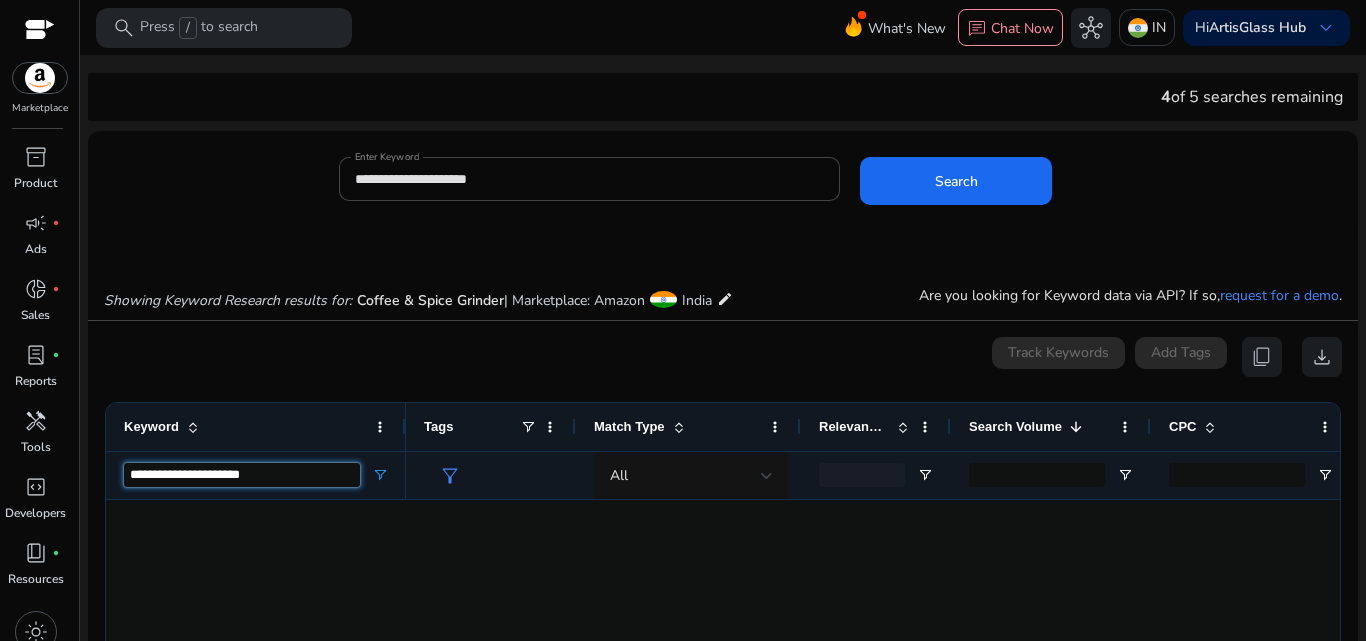 scroll, scrollTop: 0, scrollLeft: 0, axis: both 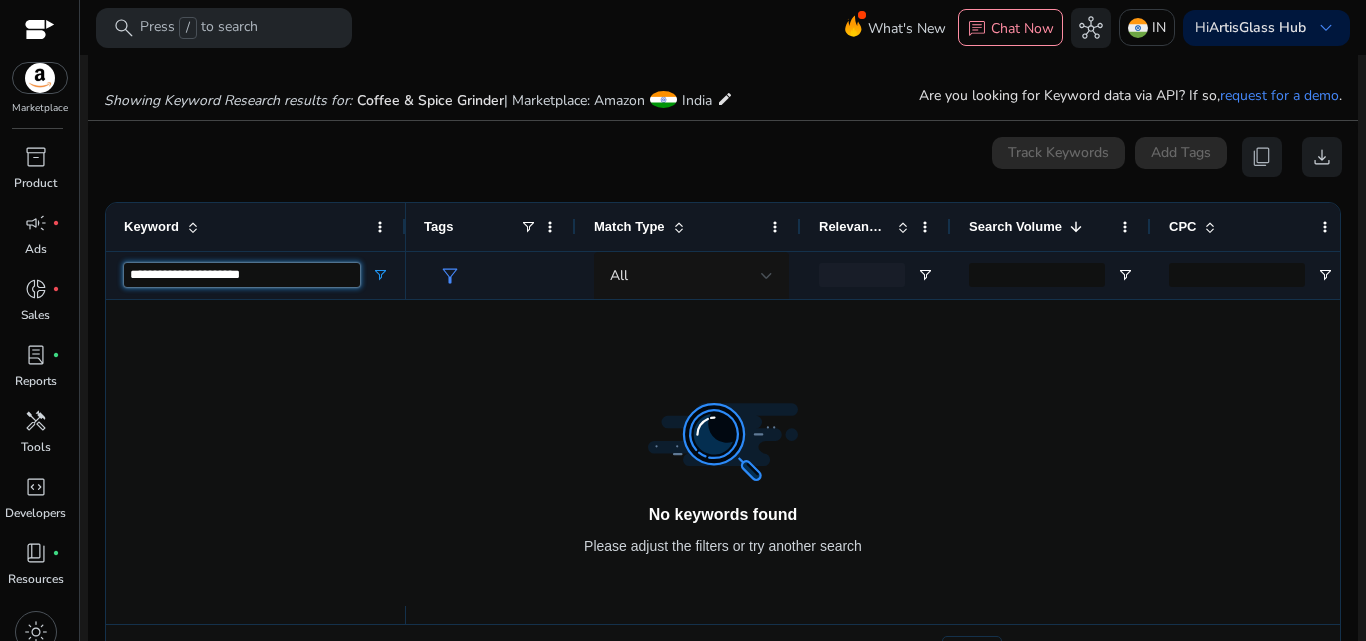 click on "**********" at bounding box center [242, 275] 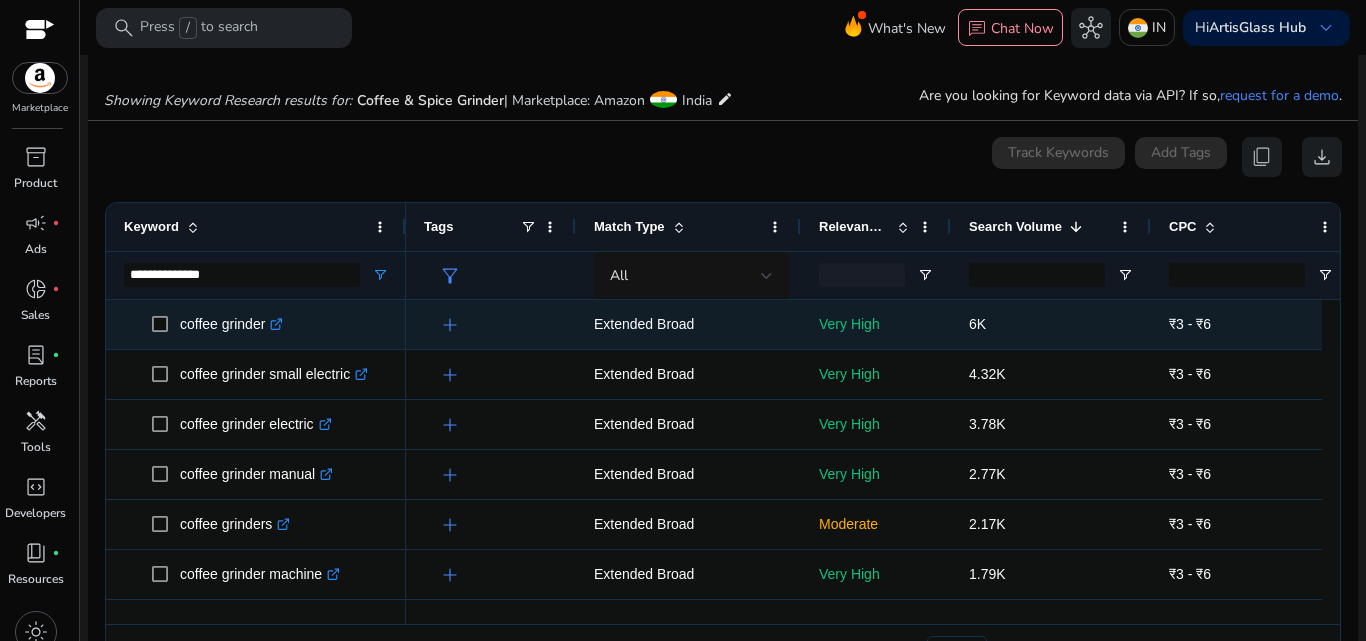 click on ".st0{fill:#2c8af8}" 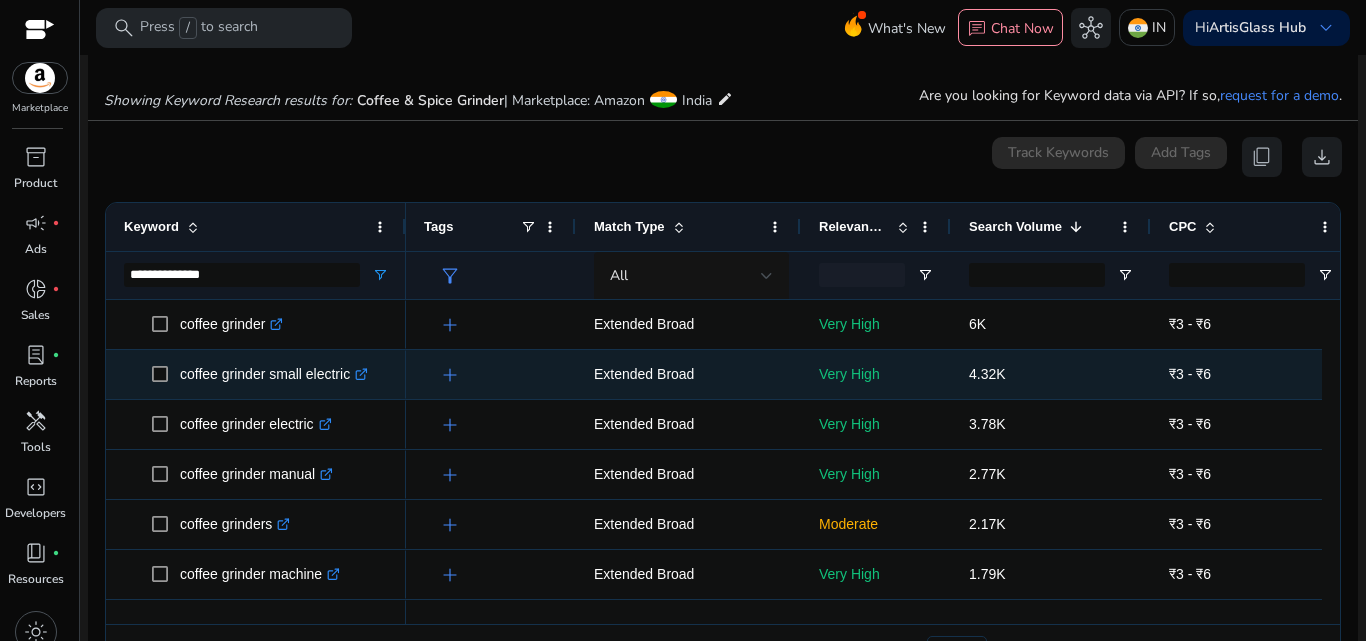 click on ".st0{fill:#2c8af8}" 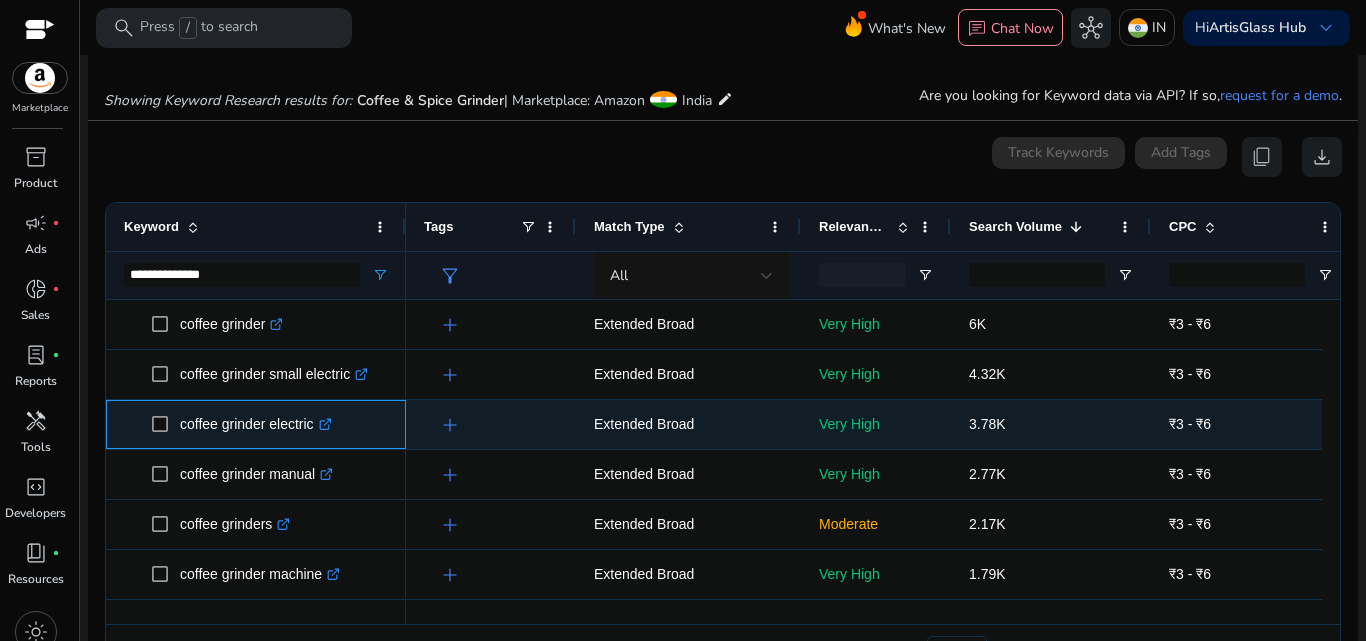 click on ".st0{fill:#2c8af8}" 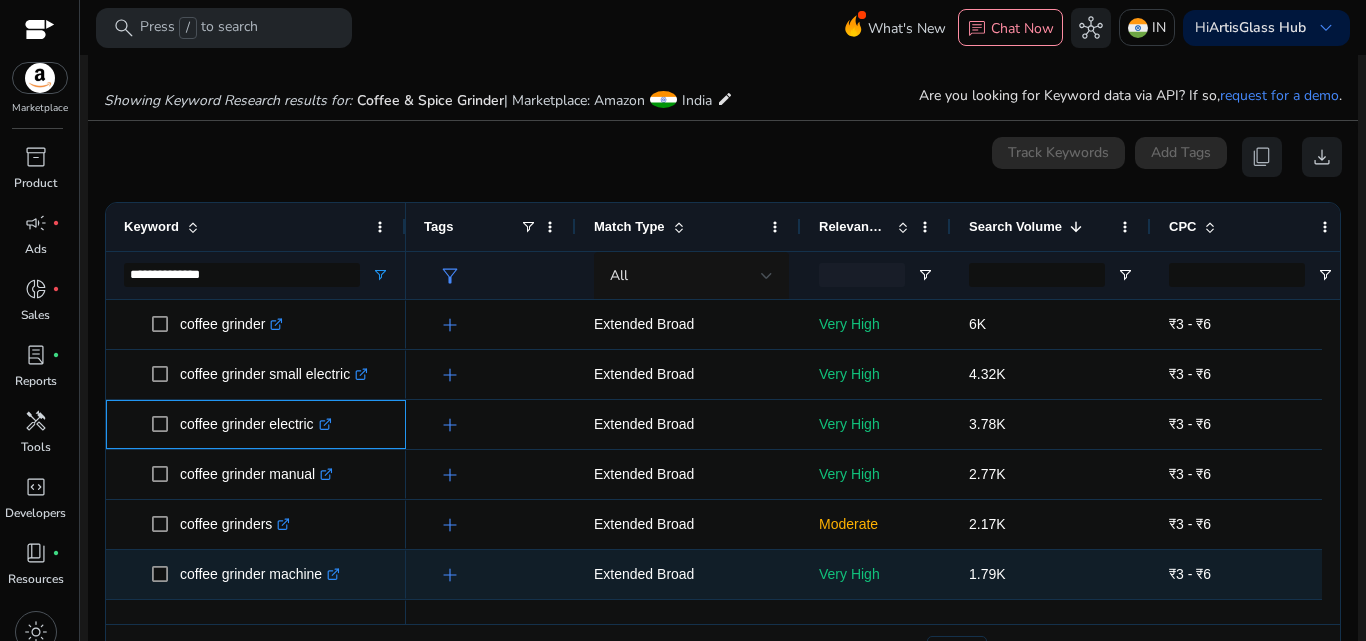 scroll, scrollTop: 59, scrollLeft: 0, axis: vertical 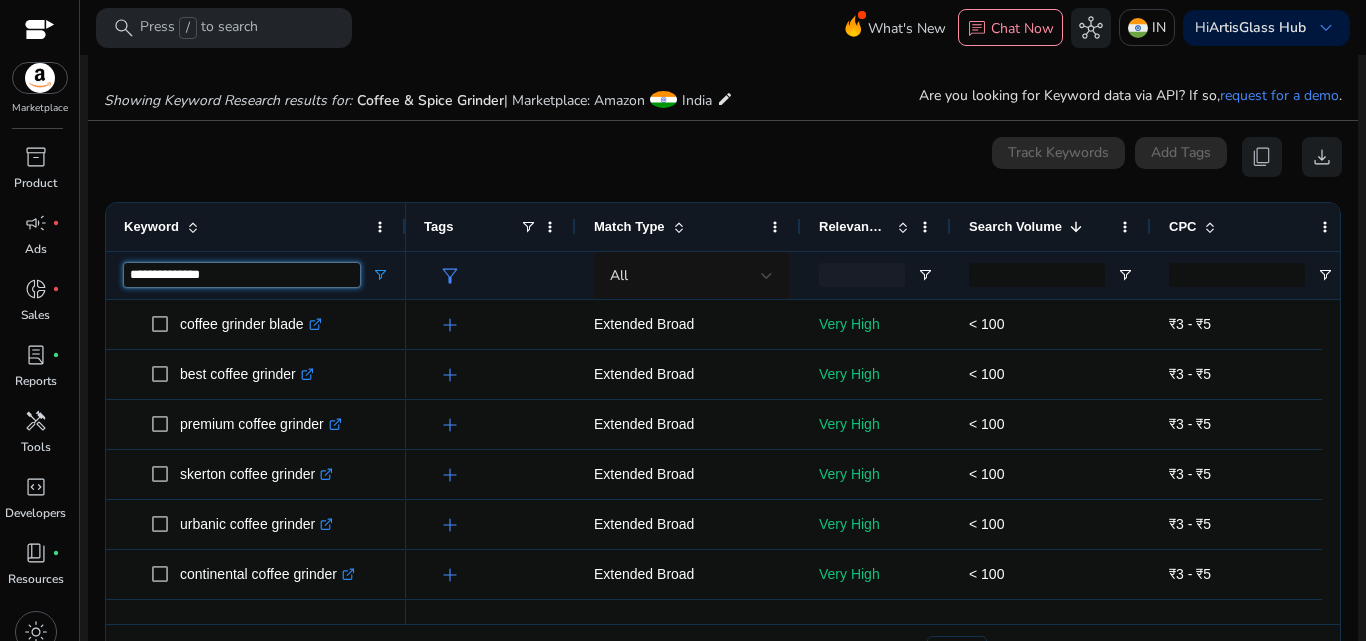 click on "**********" at bounding box center (242, 275) 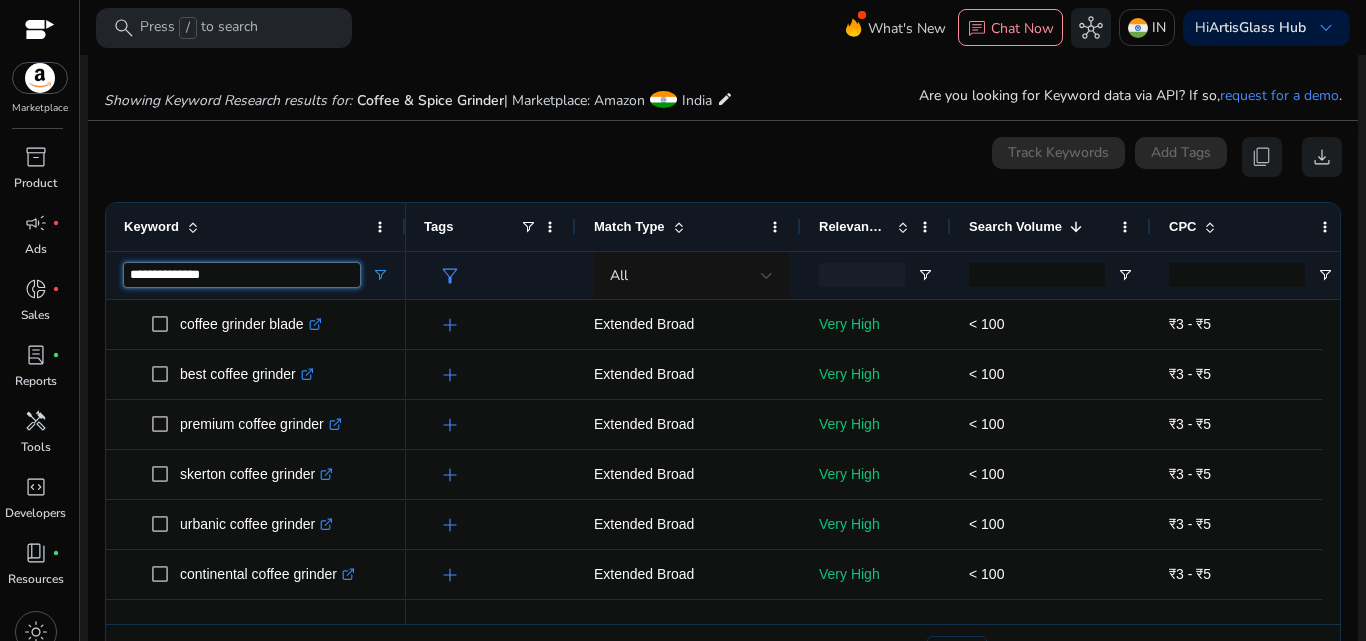 click on "**********" at bounding box center (242, 275) 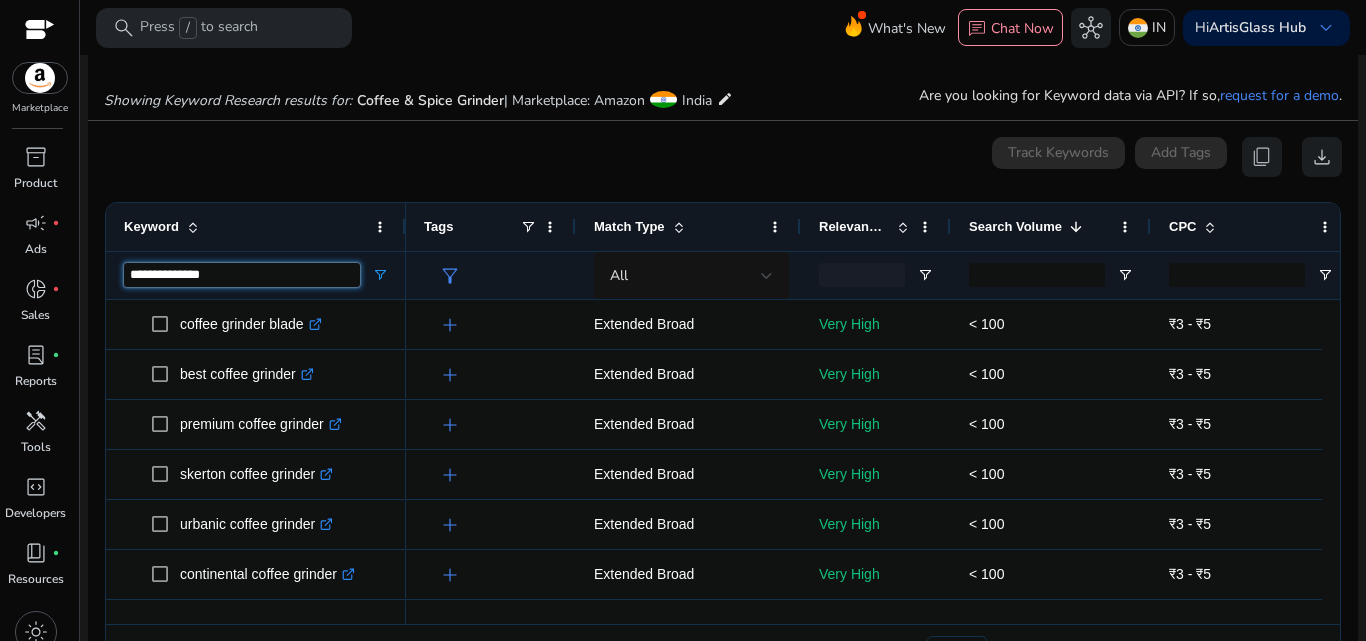 click on "**********" at bounding box center (242, 275) 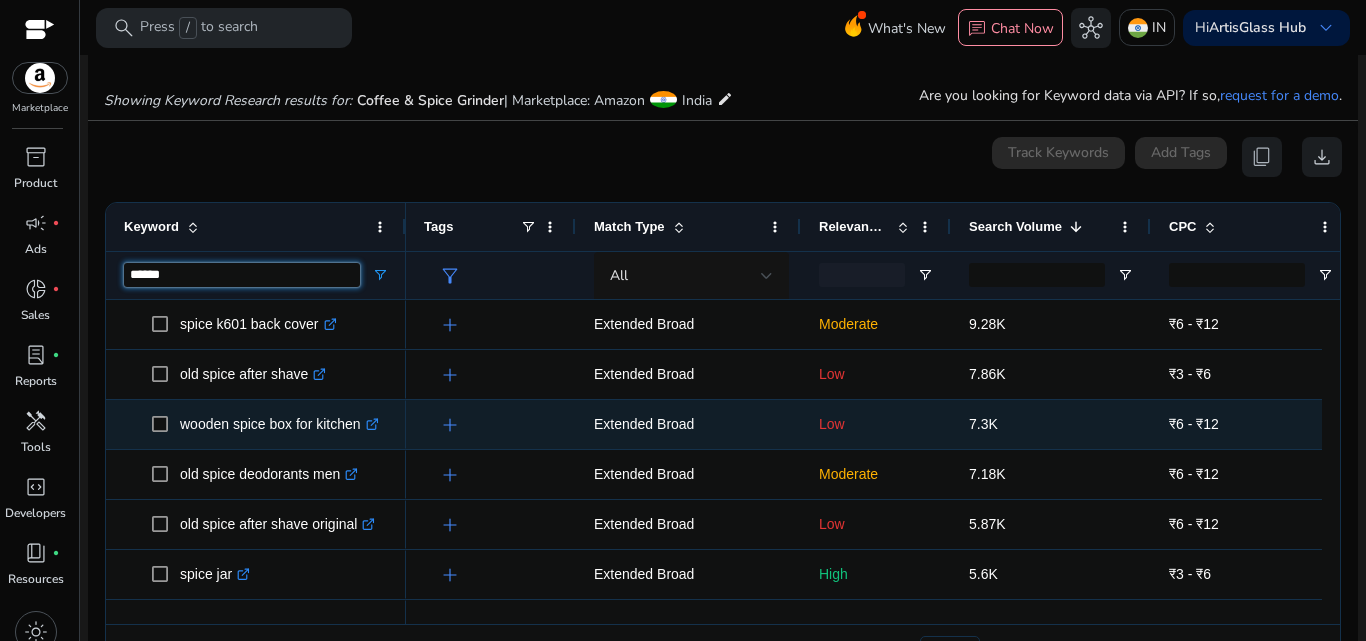 scroll, scrollTop: 0, scrollLeft: 0, axis: both 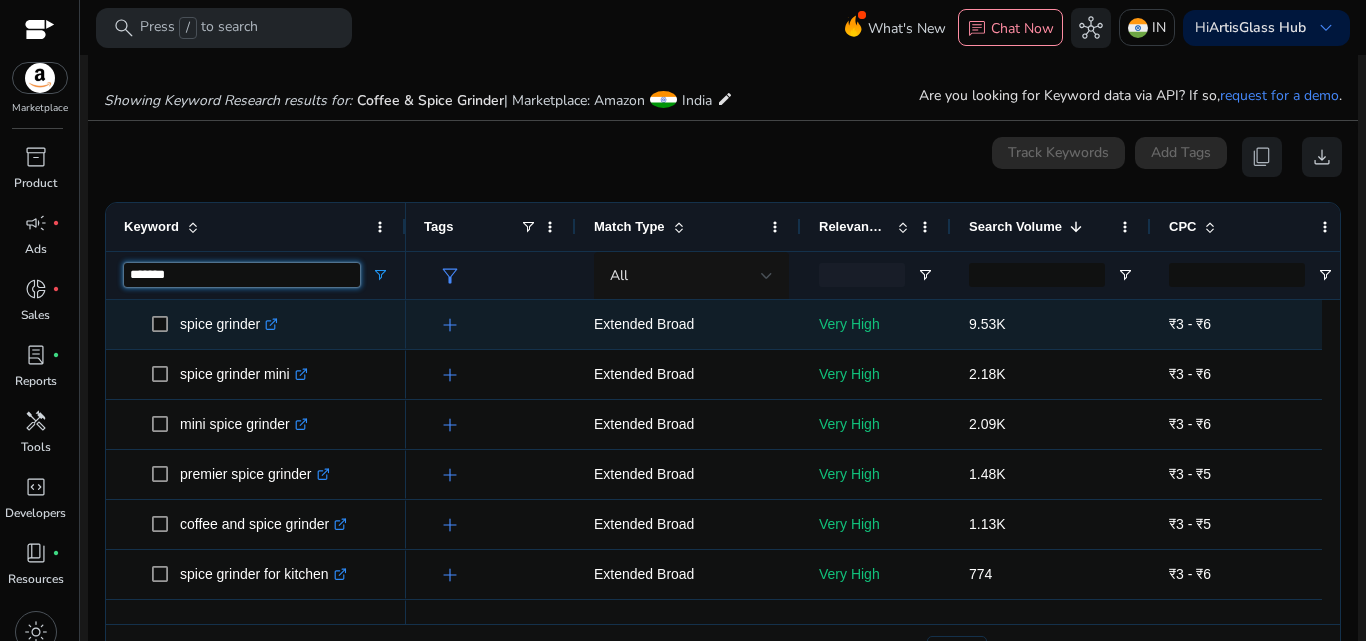 type on "*******" 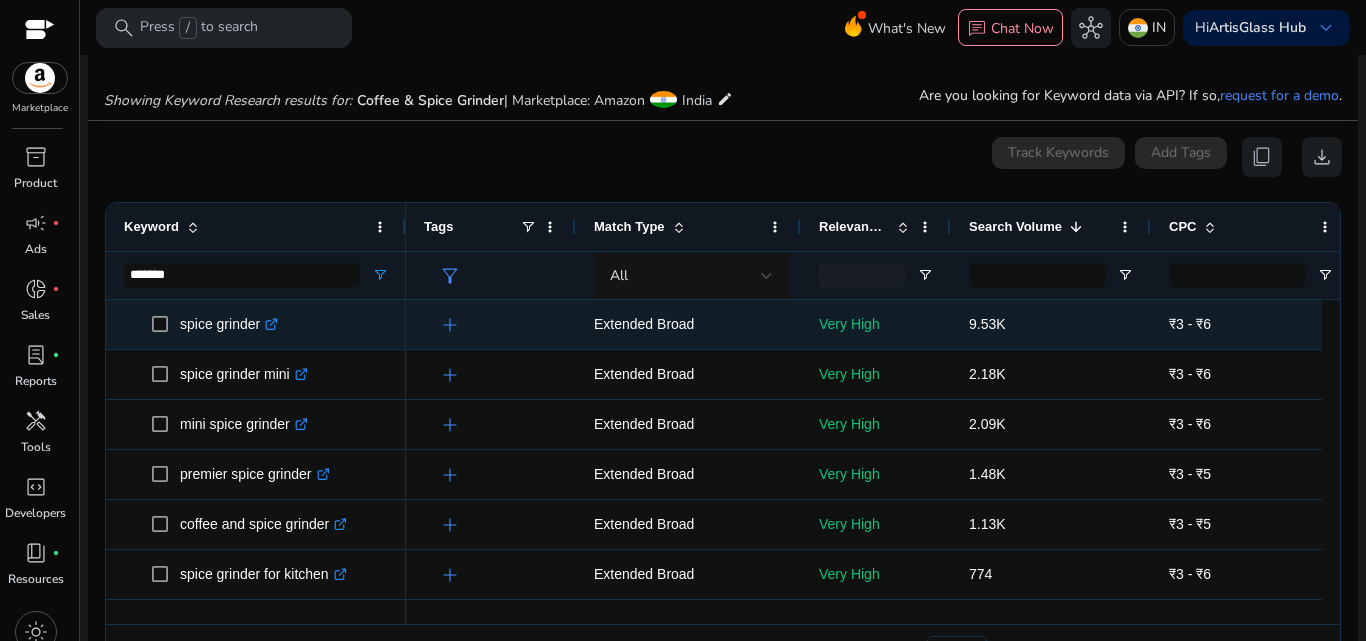click on ".st0{fill:#2c8af8}" 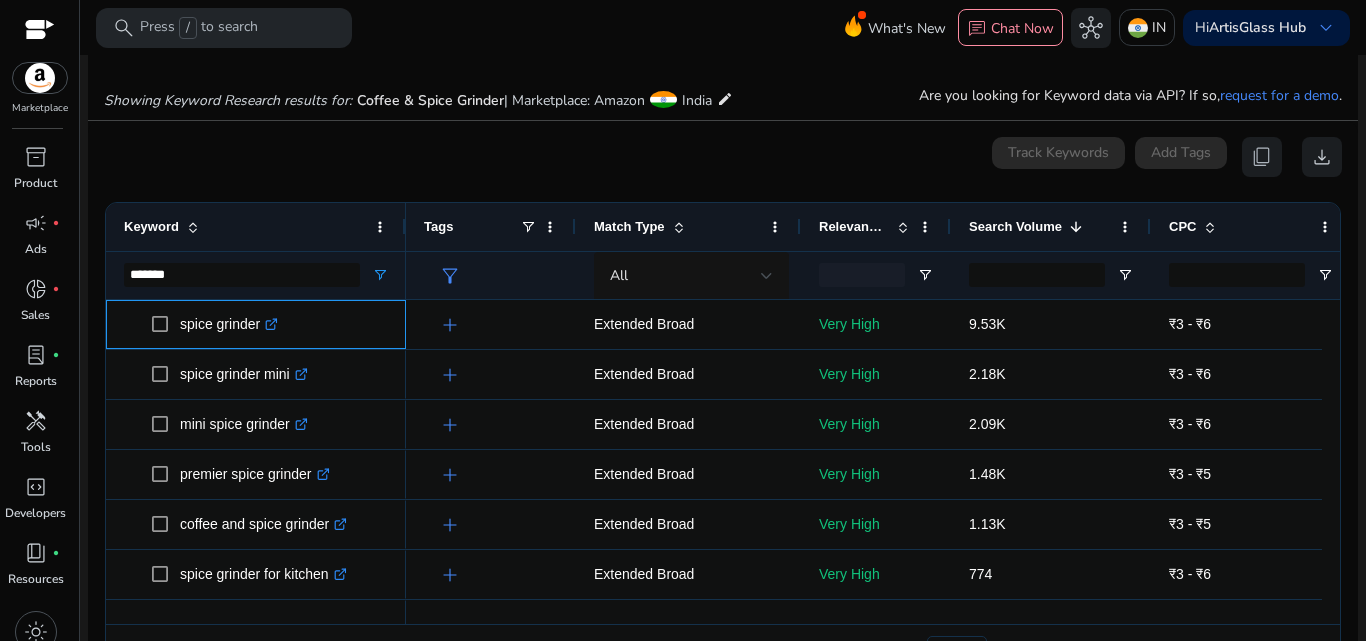 scroll, scrollTop: 0, scrollLeft: 0, axis: both 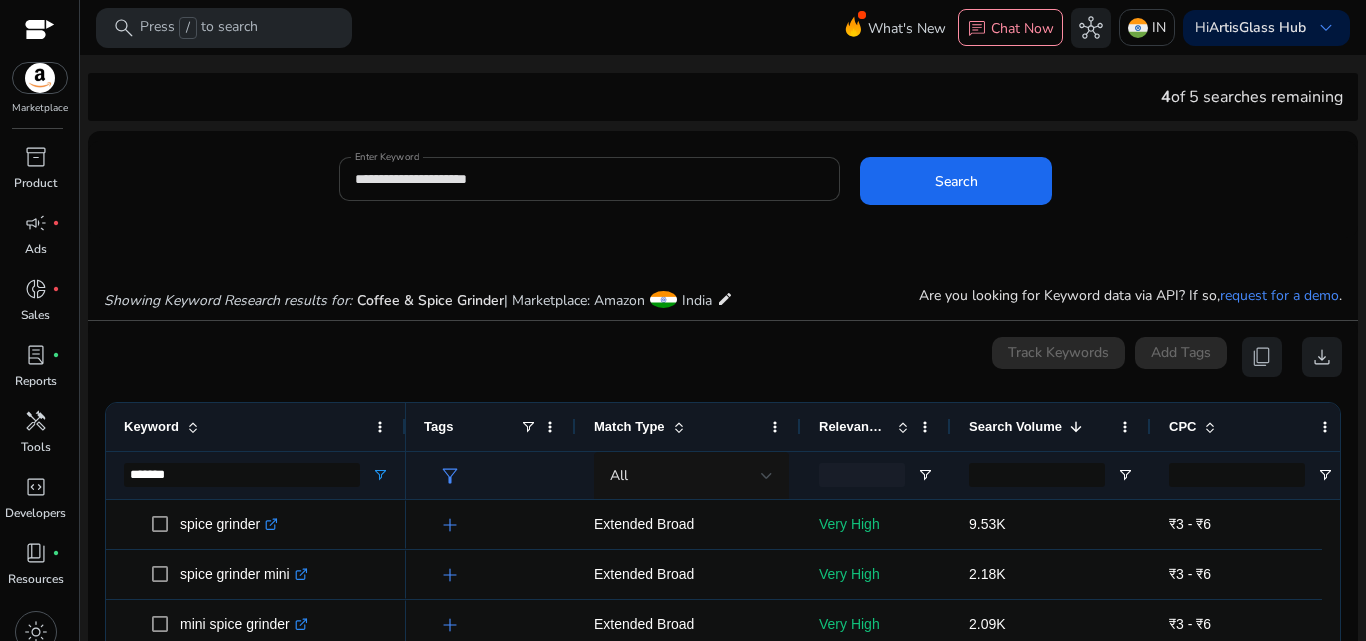 click on "**********" at bounding box center [590, 179] 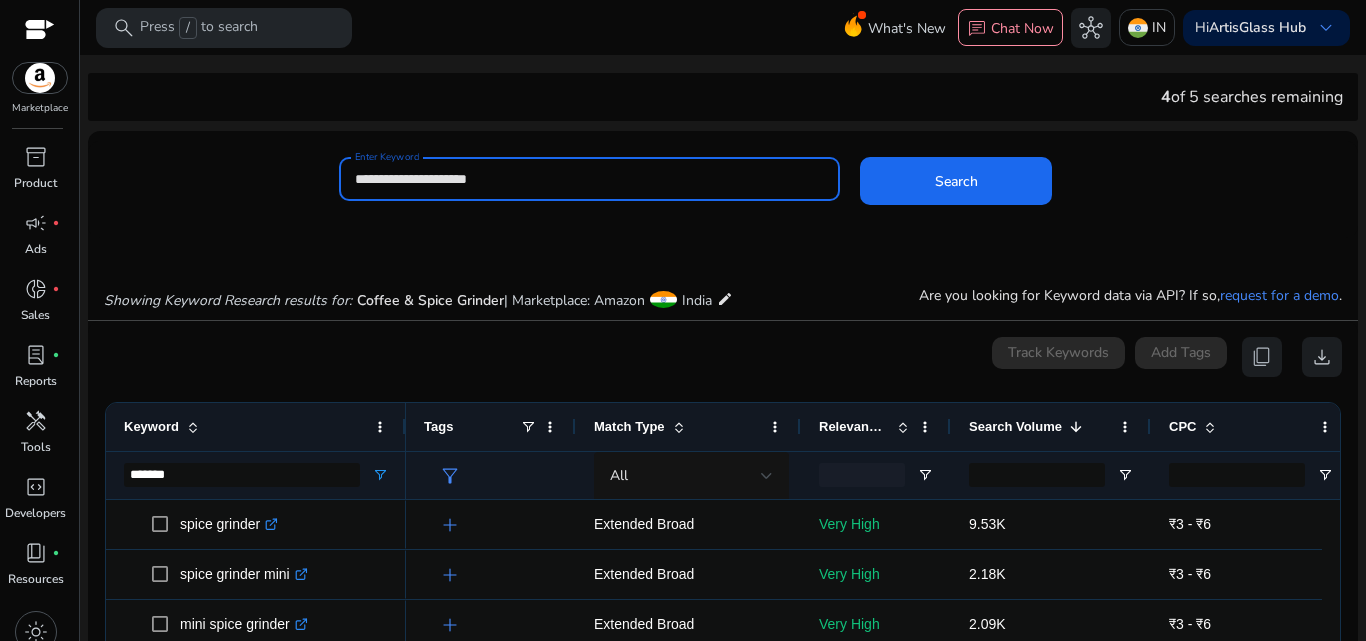 paste 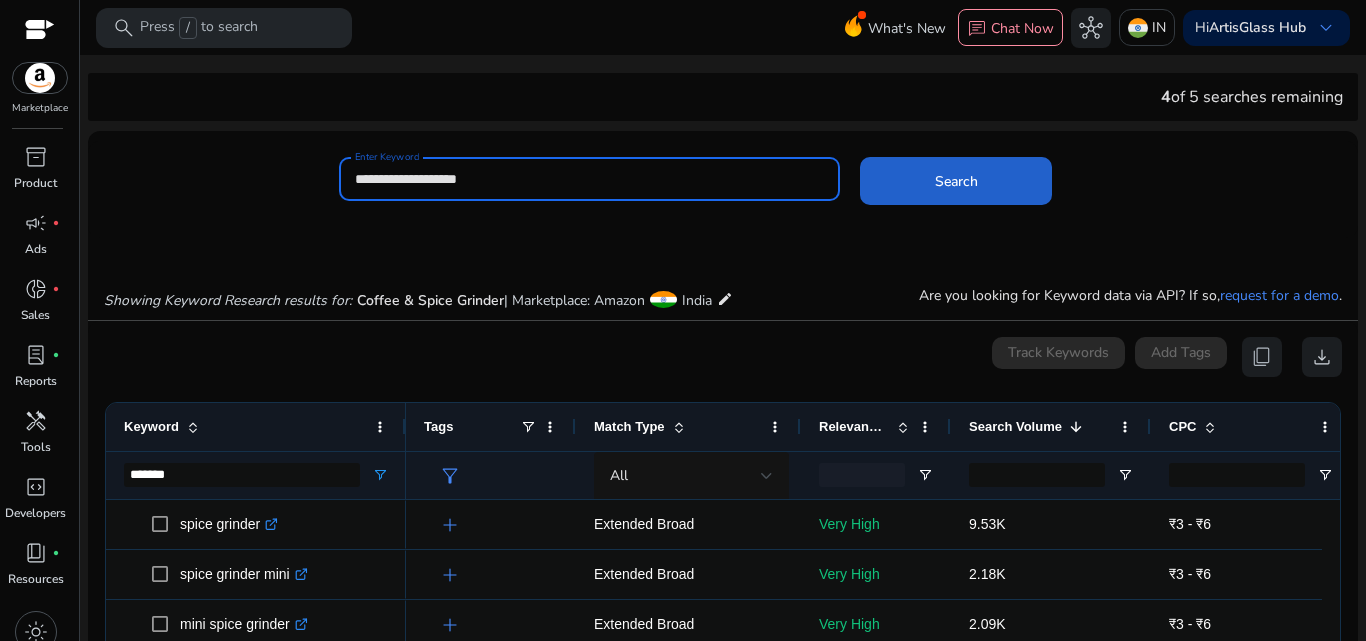 type on "**********" 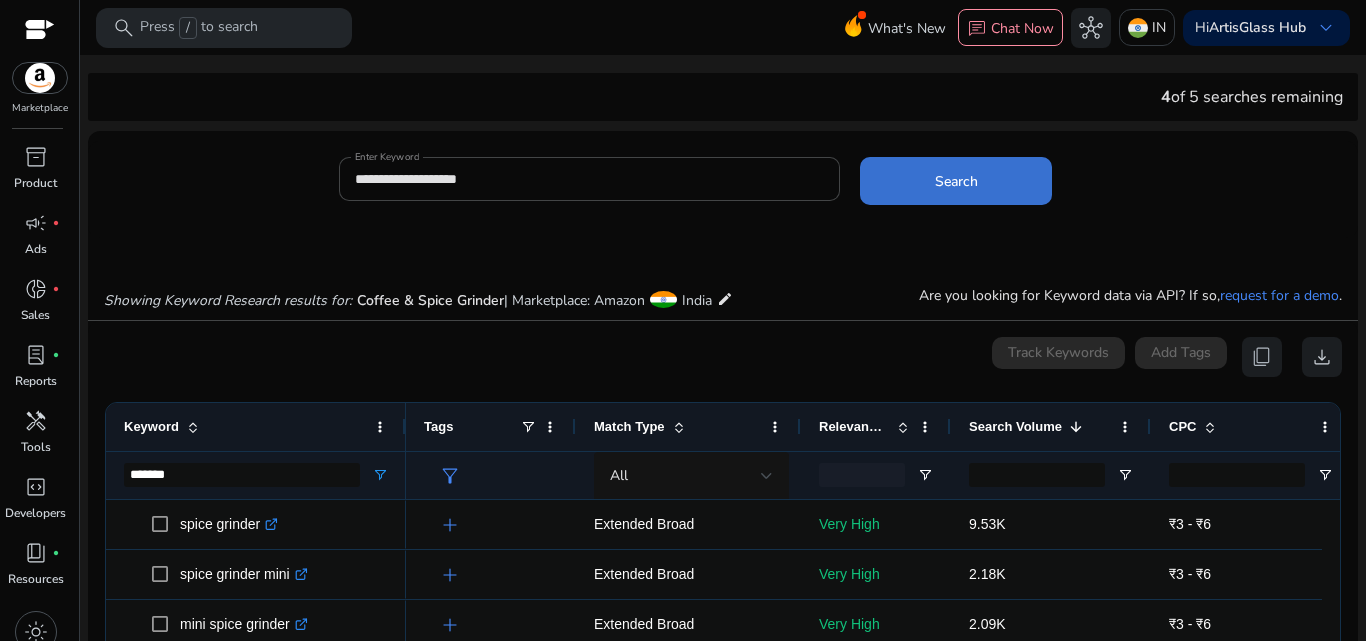 click 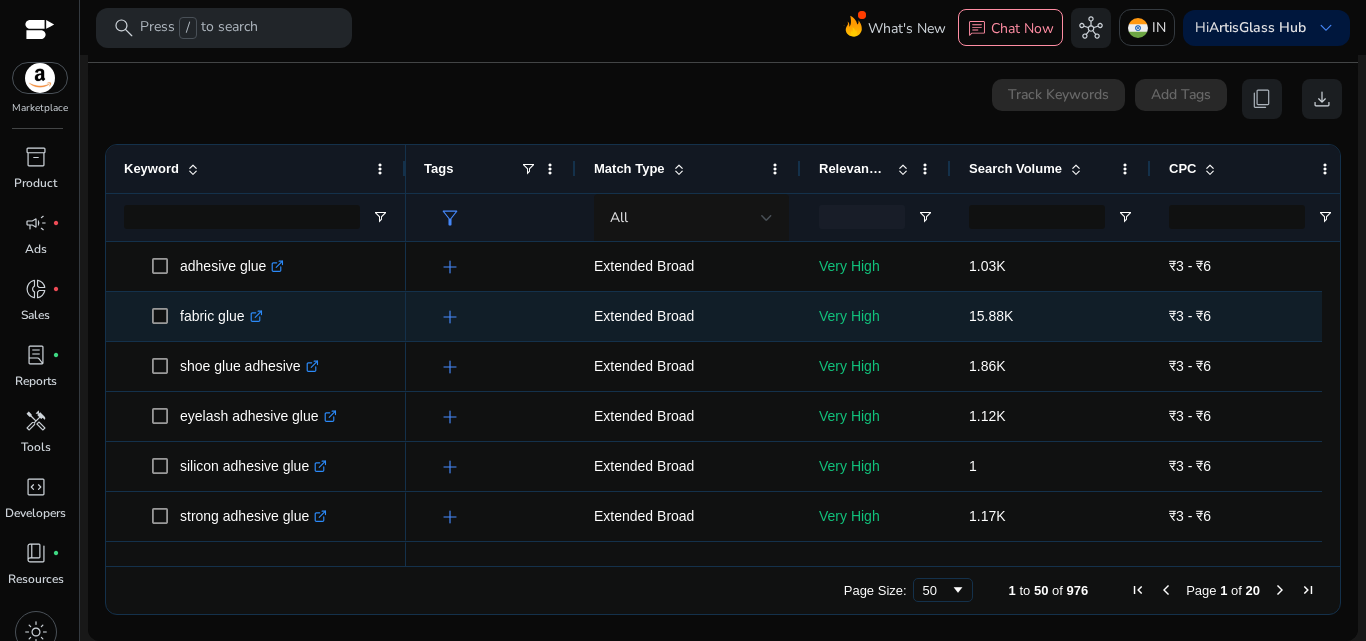 scroll, scrollTop: 238, scrollLeft: 0, axis: vertical 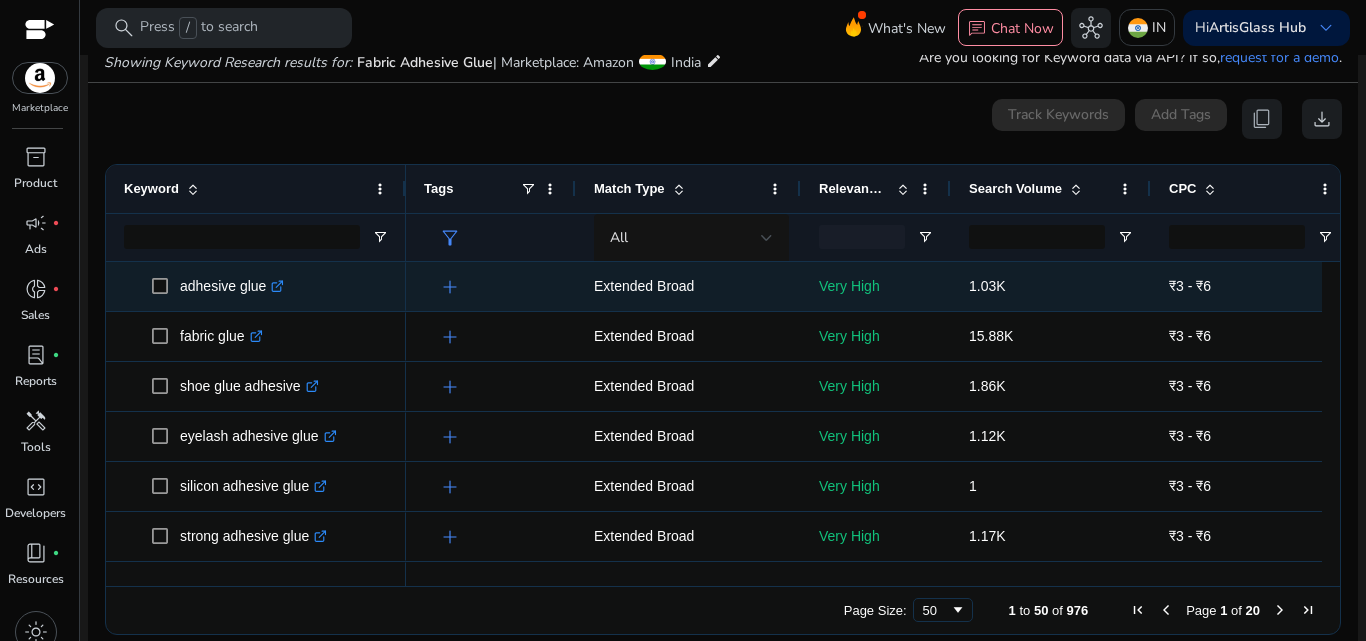 click on "adhesive glue  .st0{fill:#2c8af8}" at bounding box center [232, 286] 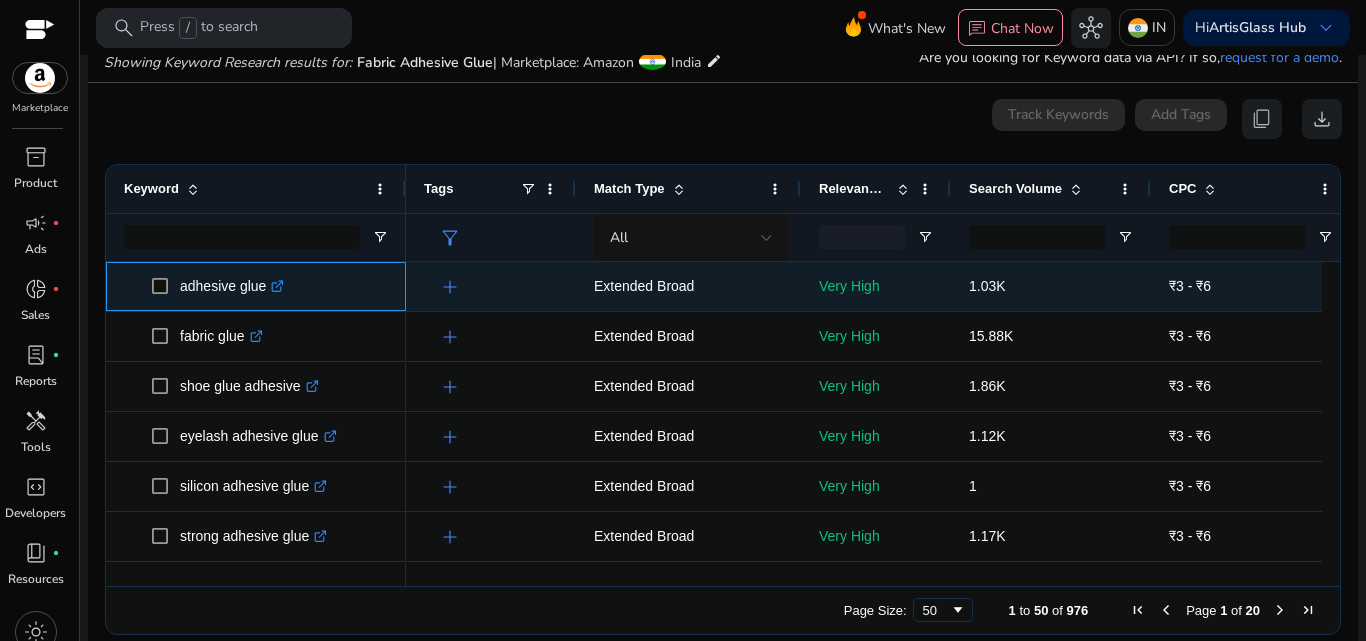 click on ".st0{fill:#2c8af8}" 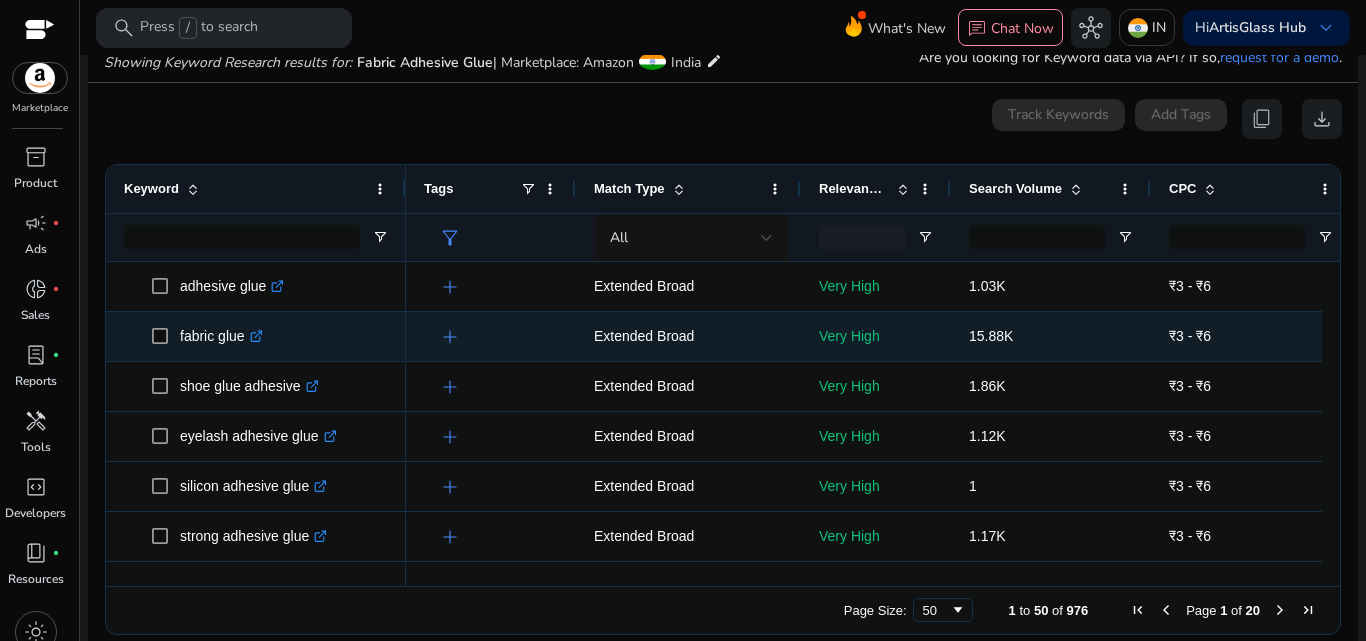 click on ".st0{fill:#2c8af8}" 